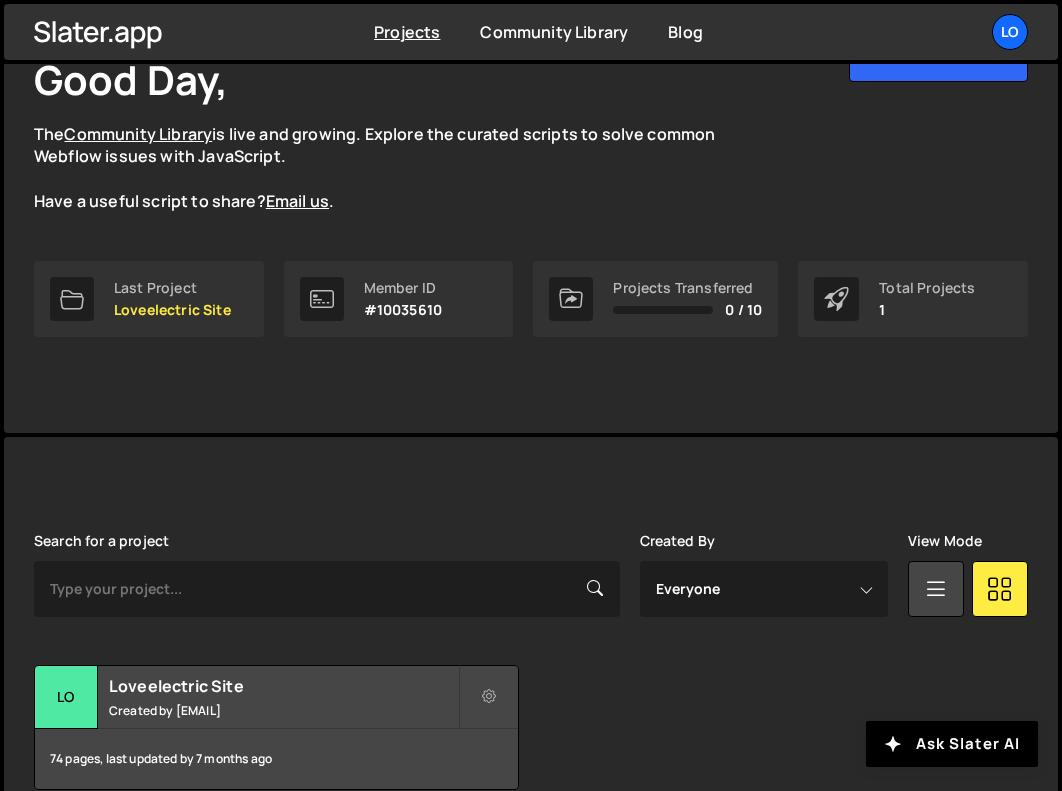 scroll, scrollTop: 238, scrollLeft: 0, axis: vertical 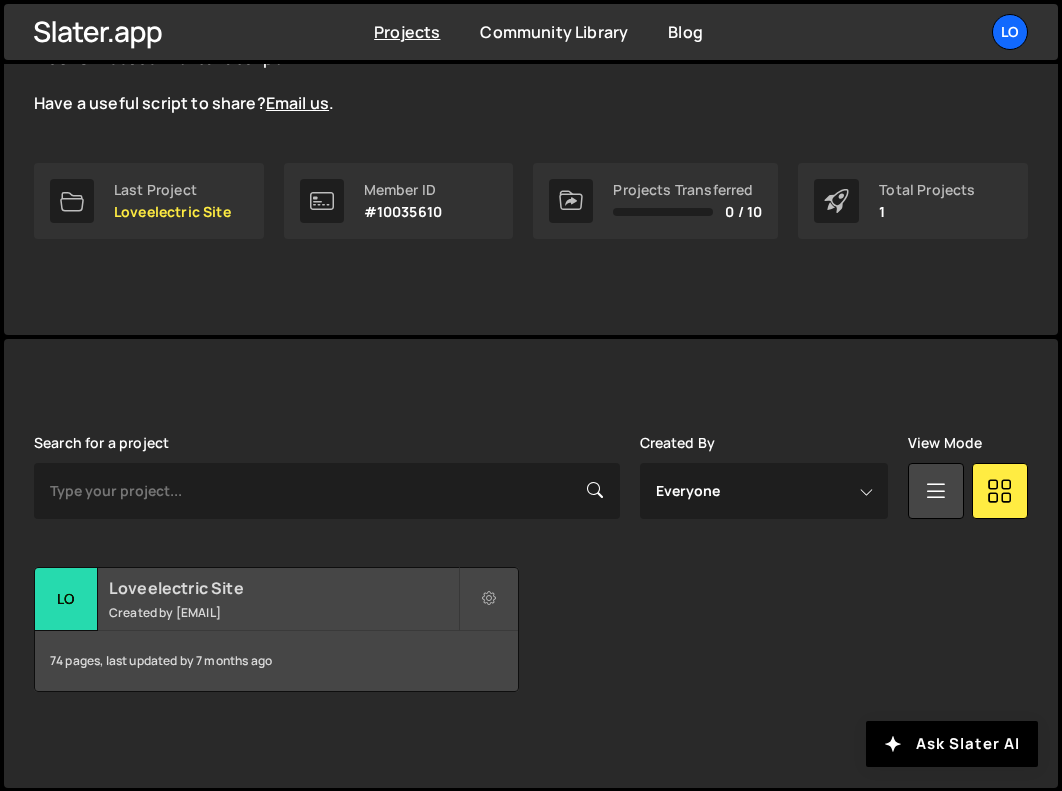 click on "Loveelectric Site Created by [EMAIL]" at bounding box center (276, 599) 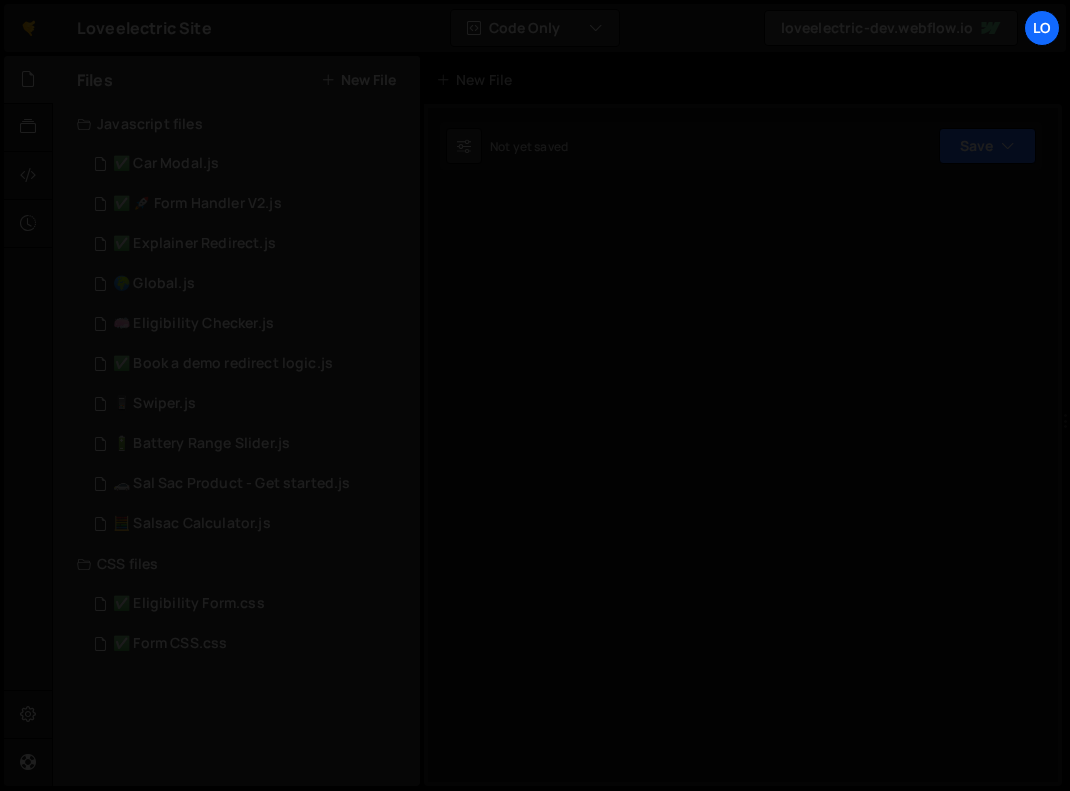 scroll, scrollTop: 0, scrollLeft: 0, axis: both 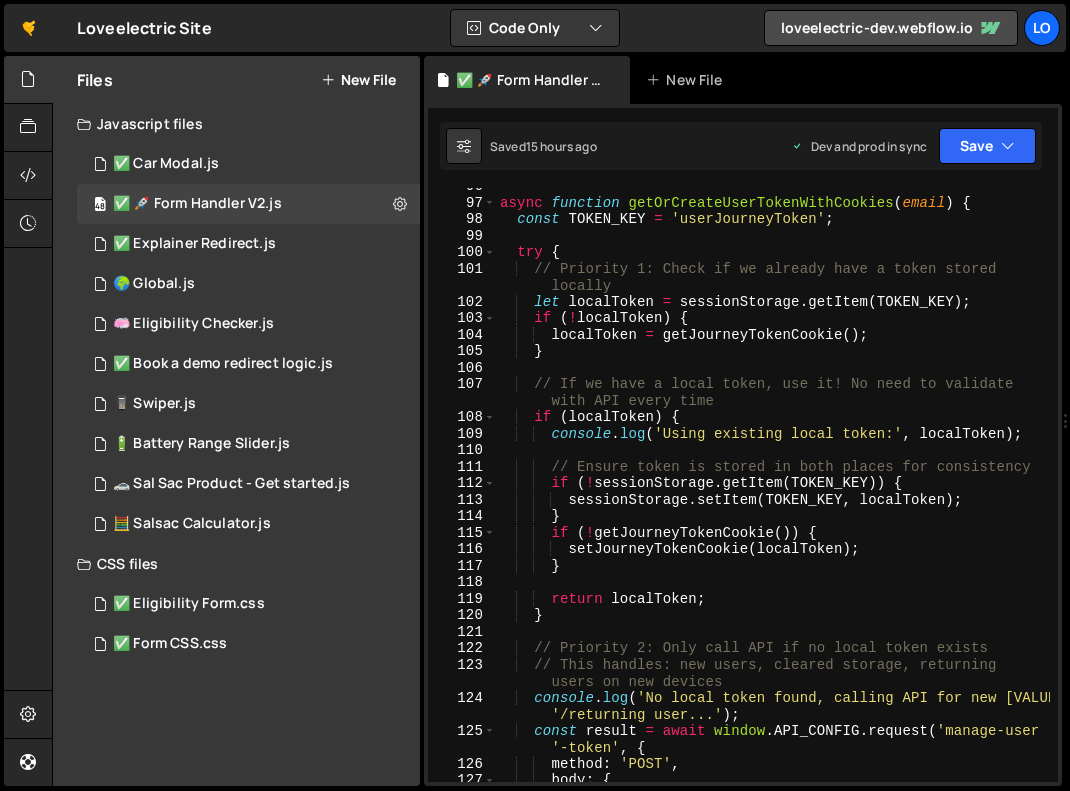 type on "localToken = getJourneyTokenCookie();" 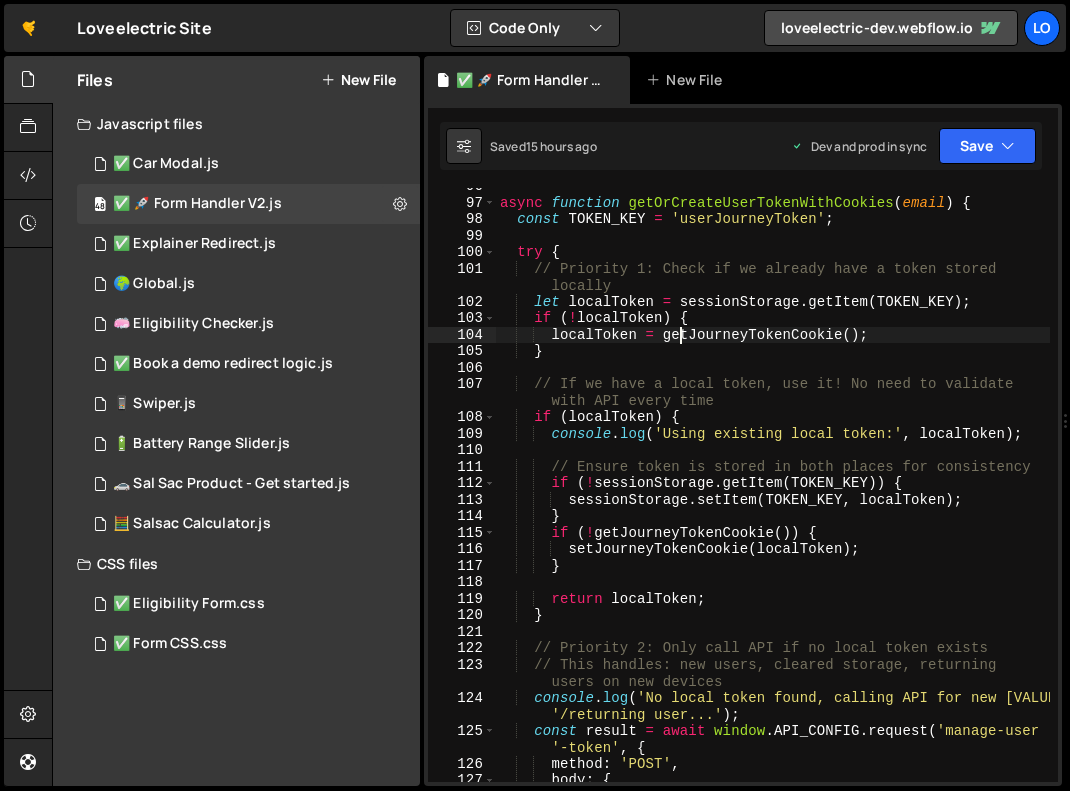 click on "async   function   getOrCreateUserTokenWithCookies ( email )   {    const   TOKEN_KEY   =   'userJourneyToken' ;    try   {       // Priority 1: Check if we already have a token stored               locally       let   localToken   =   sessionStorage . getItem ( TOKEN_KEY ) ;       if   ( ! localToken )   {          localToken   =   getJourneyTokenCookie ( ) ;       }       // If we have a local token, use it! No need to validate               with API every time       if   ( localToken )   {          console . log ( 'Using existing local token:' ,   localToken ) ;          // Ensure token is stored in both places for consistency          if   ( ! sessionStorage . getItem ( TOKEN_KEY ))   {             sessionStorage . setItem ( TOKEN_KEY ,   localToken ) ;          }          if   ( ! getJourneyTokenCookie ( ))   {             setJourneyTokenCookie ( localToken ) ;          }          return   localToken ;       }       // Priority 2: Only call API if no local token exists               console ." at bounding box center (773, 491) 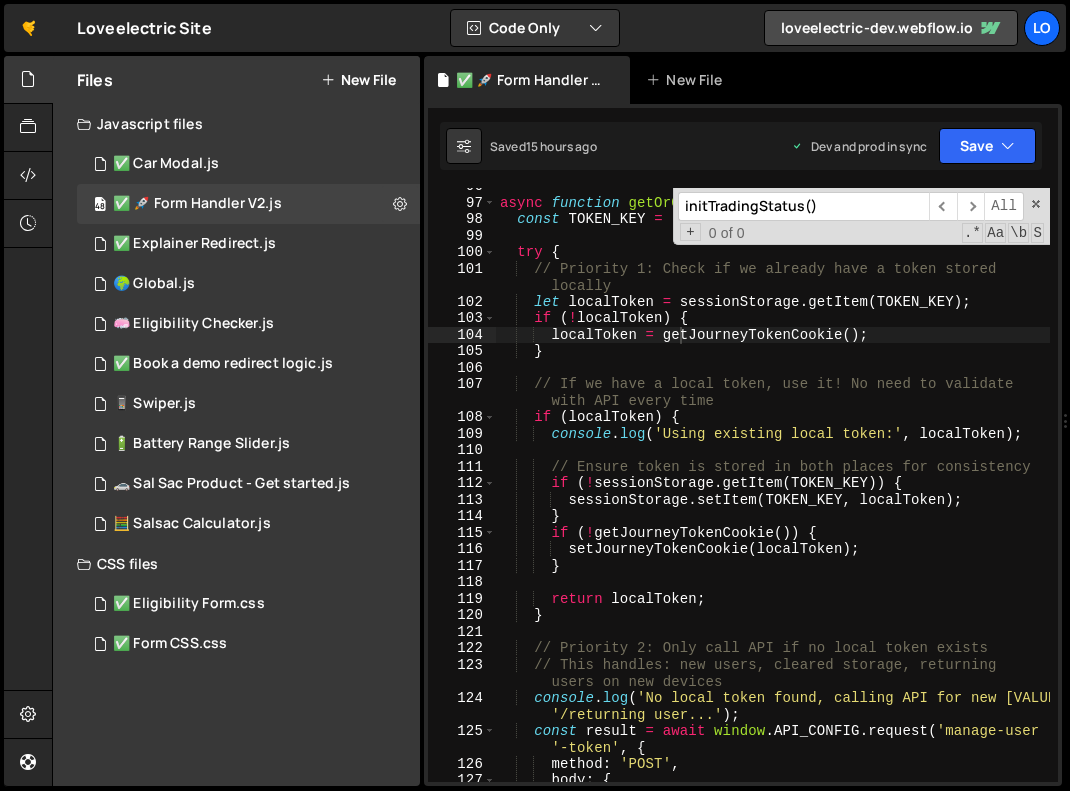 scroll, scrollTop: 15031, scrollLeft: 0, axis: vertical 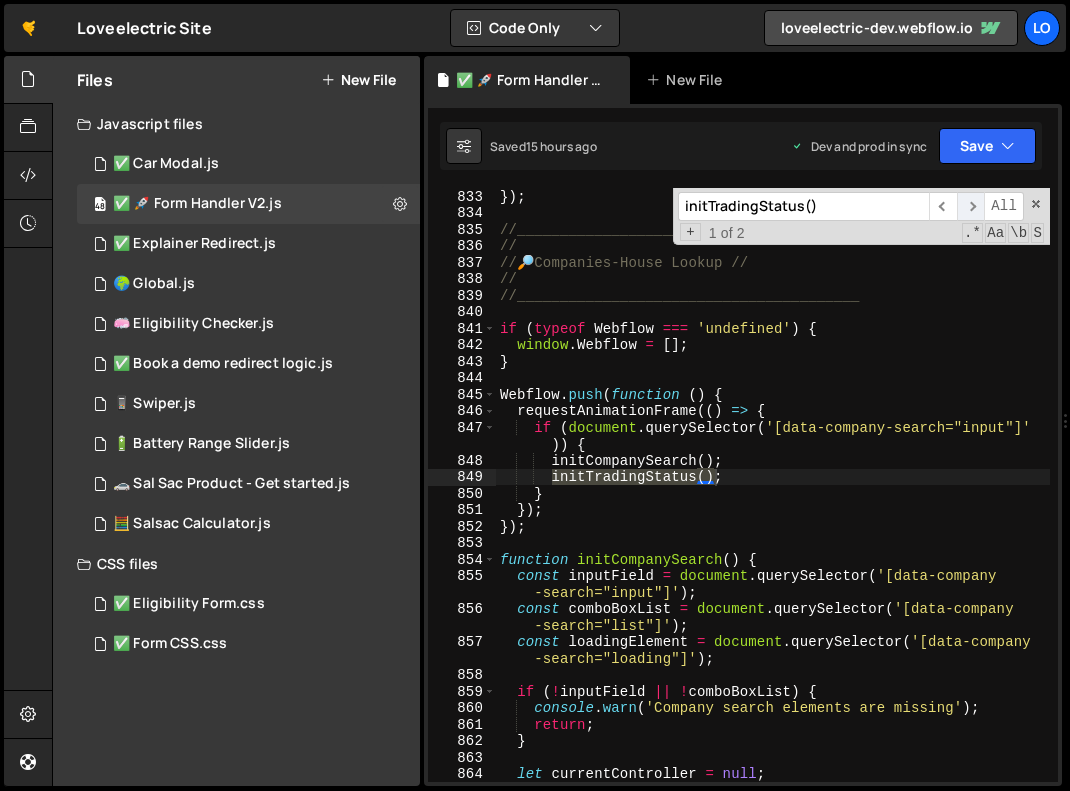 type on "initTradingStatus()" 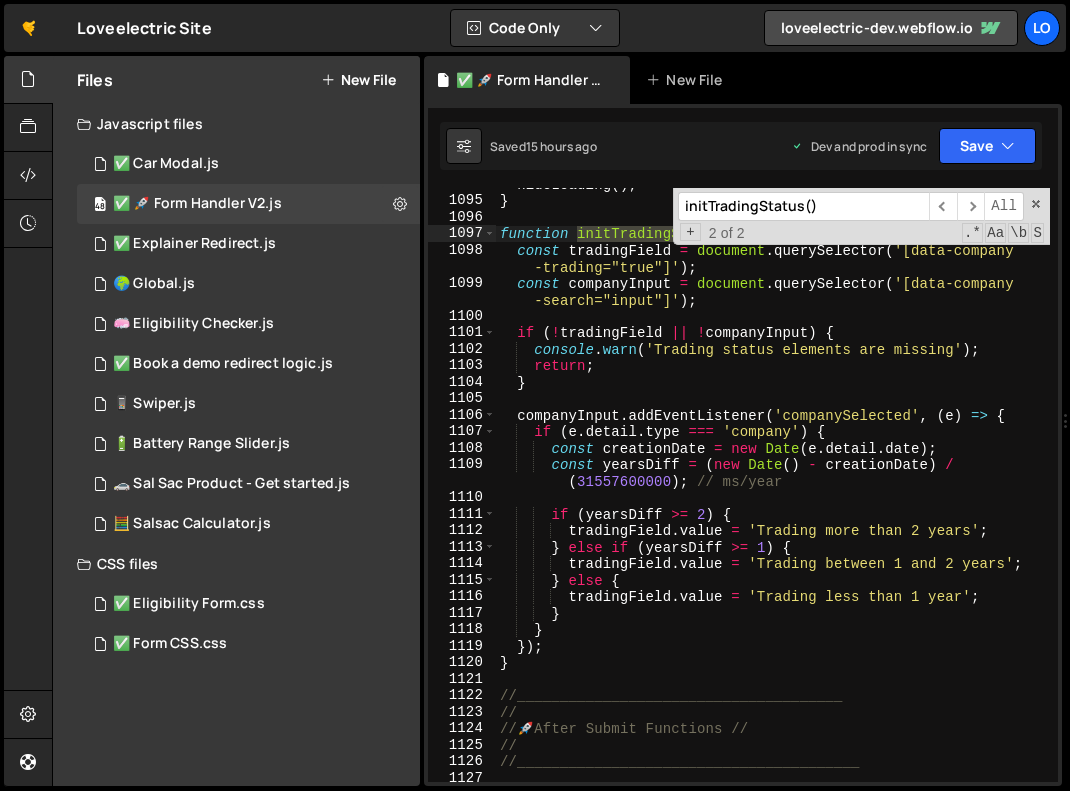 scroll, scrollTop: 19762, scrollLeft: 0, axis: vertical 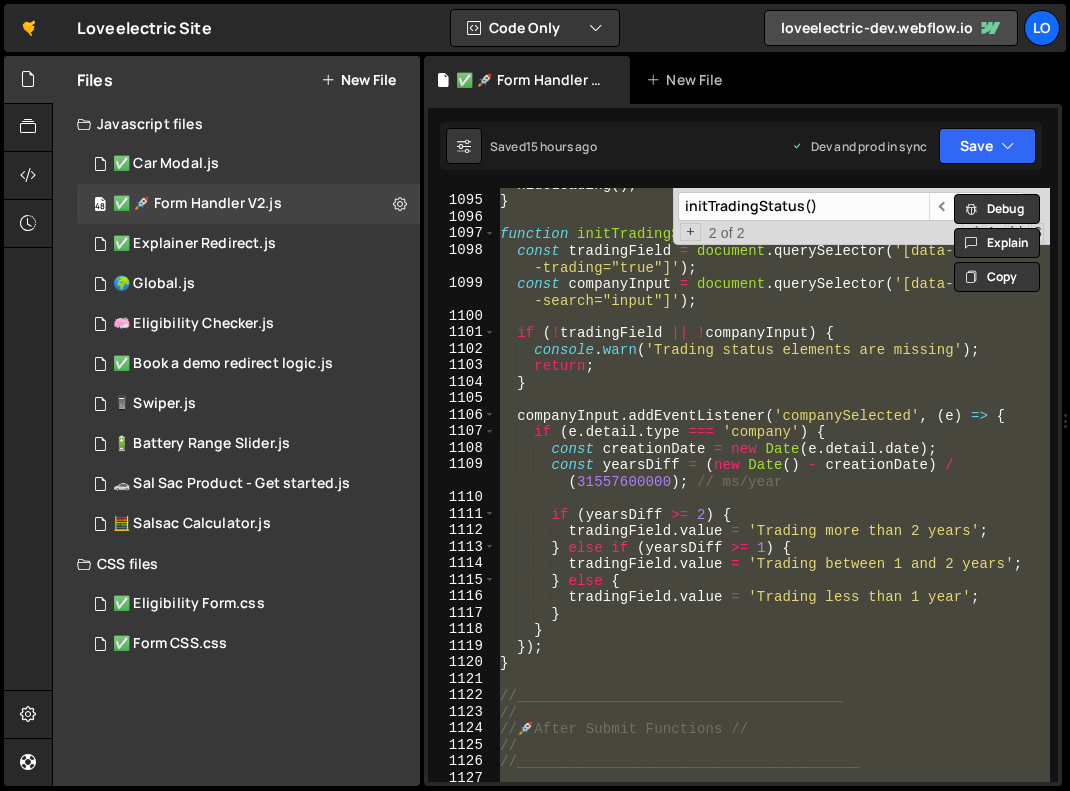 click on "tradingField.value = "Trading less than 1 year";" at bounding box center [773, 485] 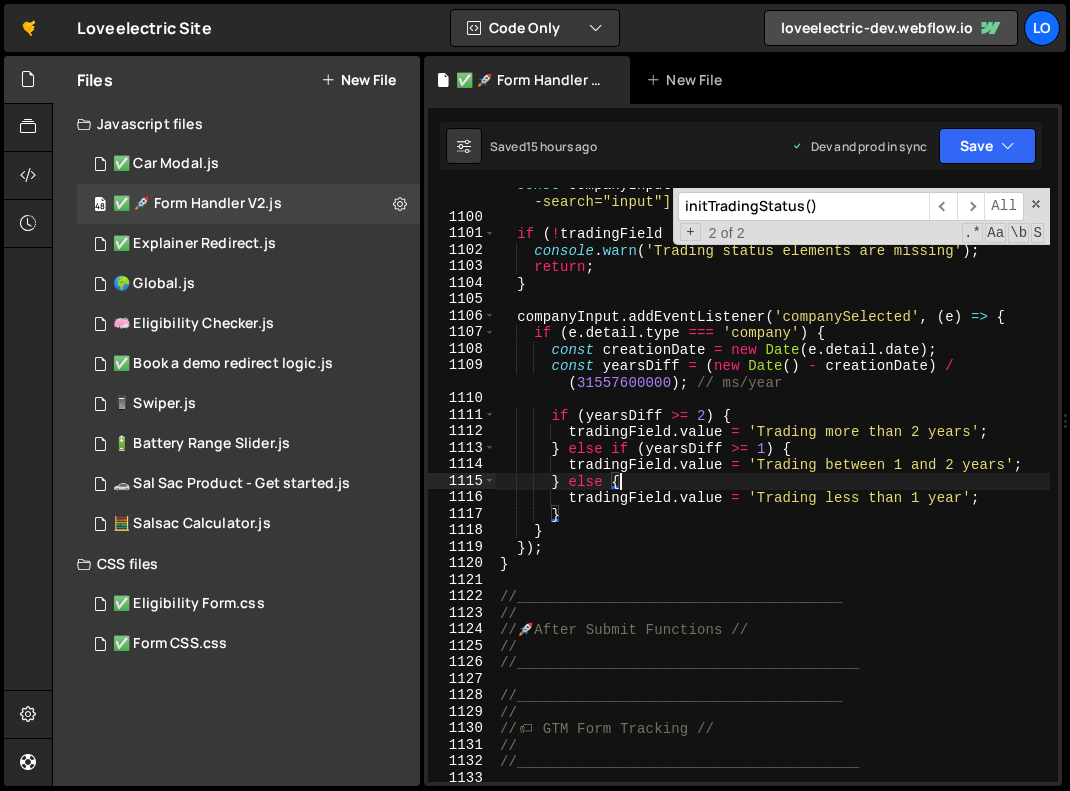 scroll, scrollTop: 19861, scrollLeft: 0, axis: vertical 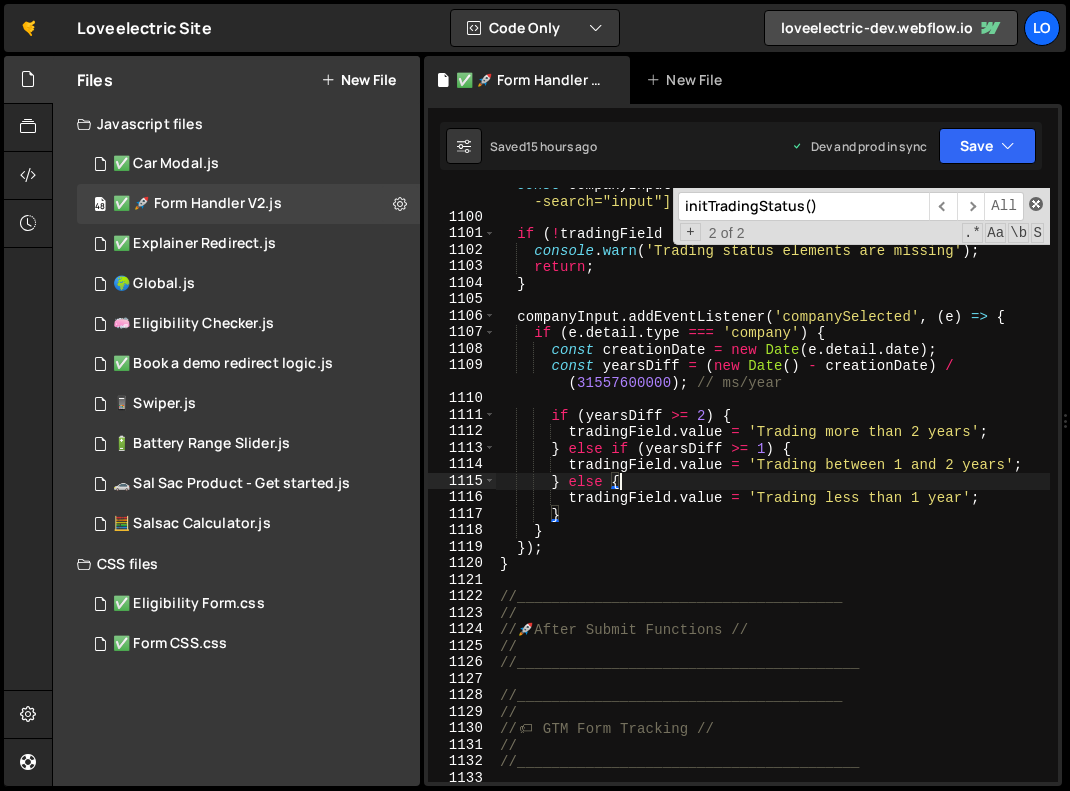 click at bounding box center [1036, 204] 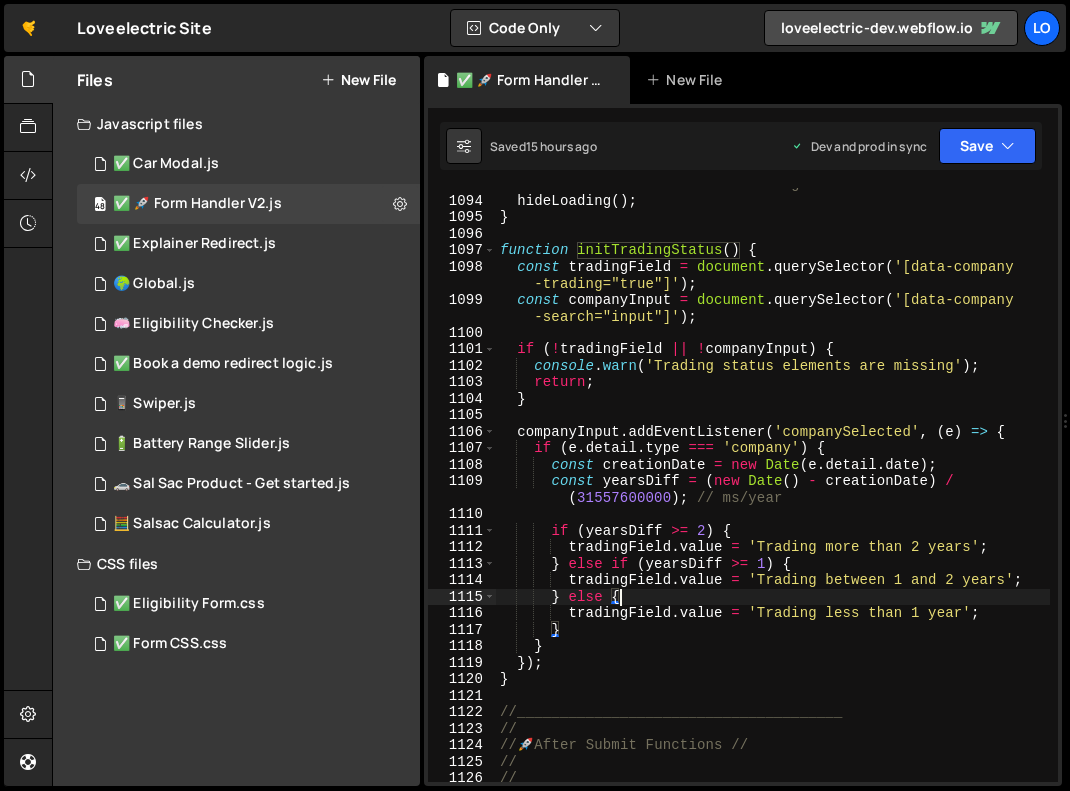 scroll, scrollTop: 19711, scrollLeft: 0, axis: vertical 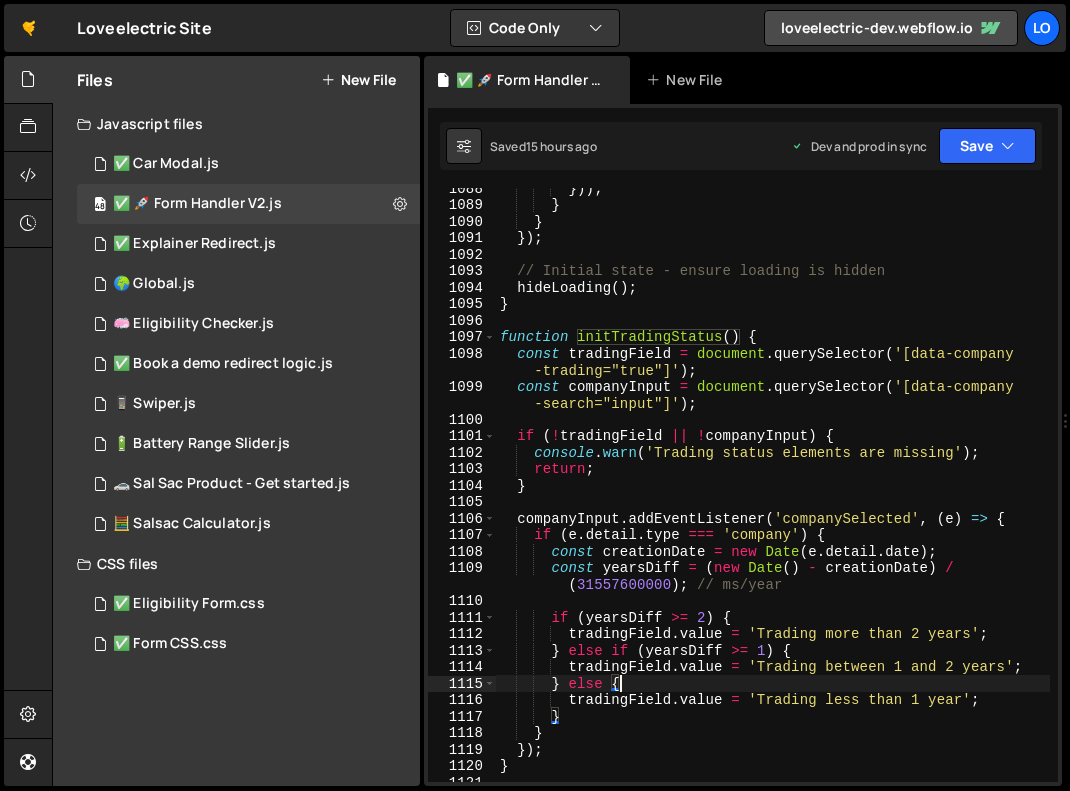 click on "function   initTradingStatus ( )   {    const   tradingField   =   document . querySelector ( '[data-company      -trading="true"]' ) ;    const   companyInput   =   document . querySelector ( '[data-company      -search="input"]' ) ;    if   ( ! tradingField   ||   ! companyInput )   {       console . warn ( 'Trading status elements are missing' ) ;       return ;    }    companyInput . addEventListener ( 'companySelected' ,   ( e )   =>   {       if   ( e . detail . type   ===   'company' )   {          const   creationDate   =   new   Date ( e . detail . date ) ;          const   yearsDiff   =   ( new   Date ( )   -   creationDate )   /            ( 31557600000 ) ;   // ms/year          if   ( yearsDiff   >=   2 )   {             tradingField . value   =   'Trading more than 2 years' ;          }   else   if   ( yearsDiff   >=   1 )   {             tradingField . value   =   '[VALUE]' ;          }       }    }) ; }" at bounding box center (773, 493) 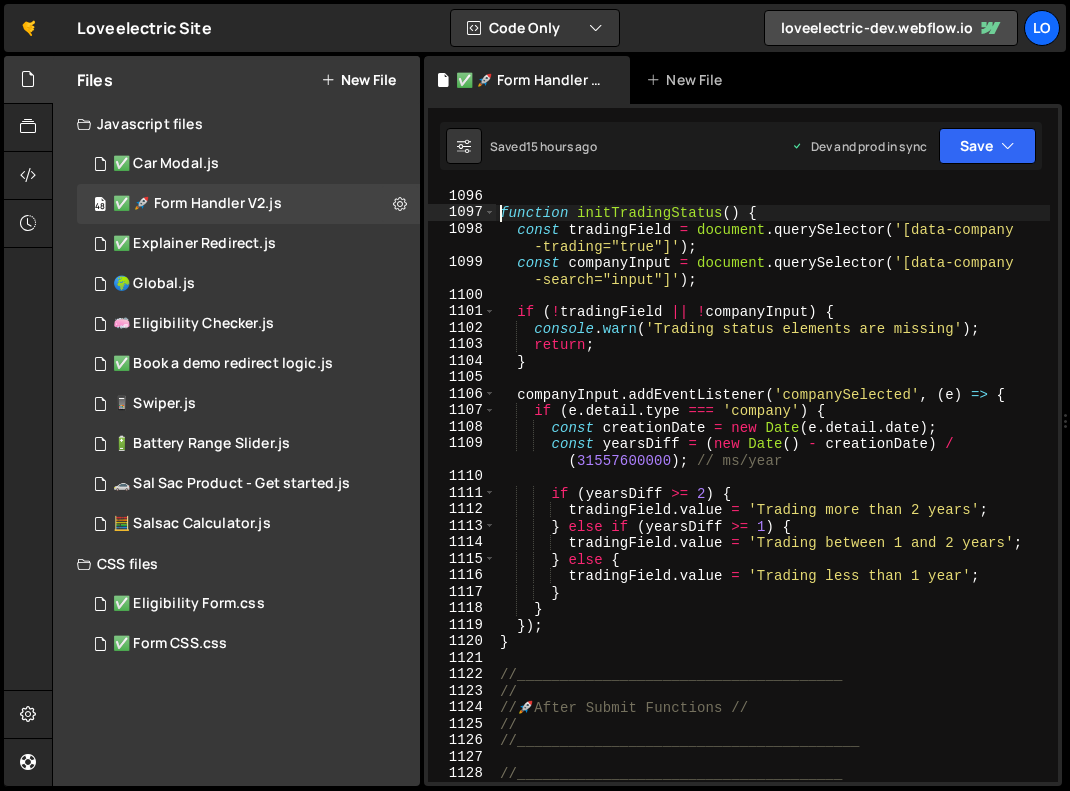scroll, scrollTop: 19912, scrollLeft: 0, axis: vertical 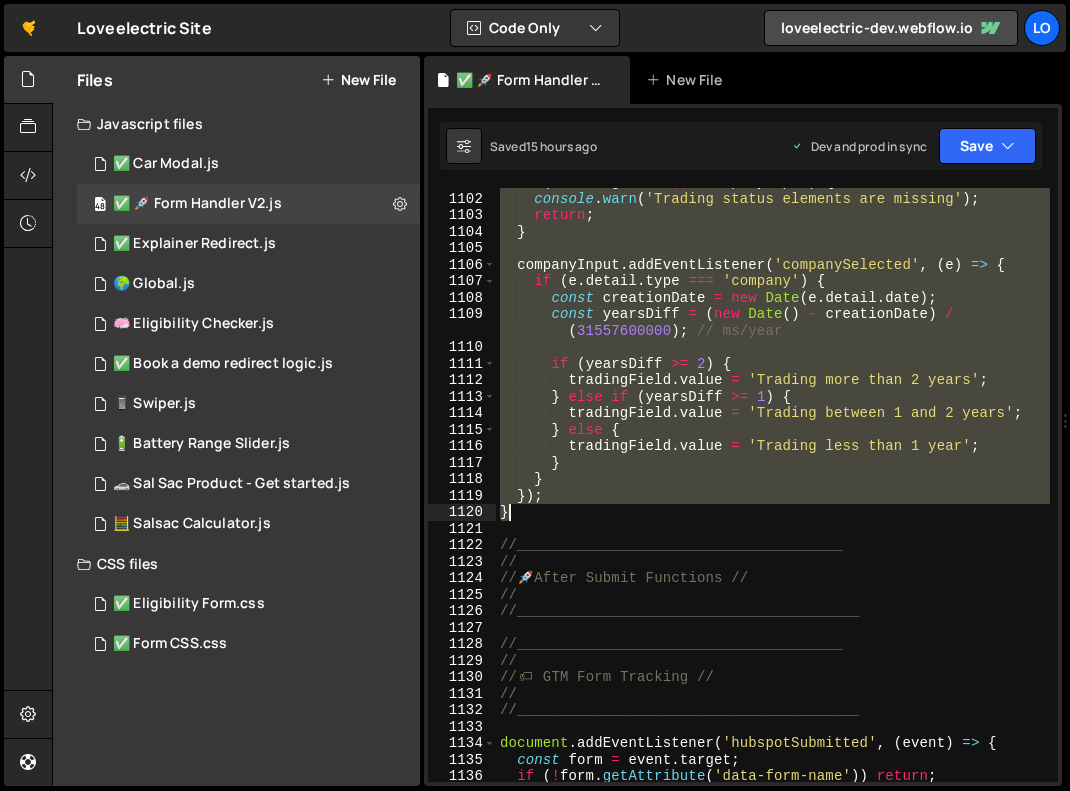 click on "// Initial state - ensure loading is hidden" at bounding box center [773, 487] 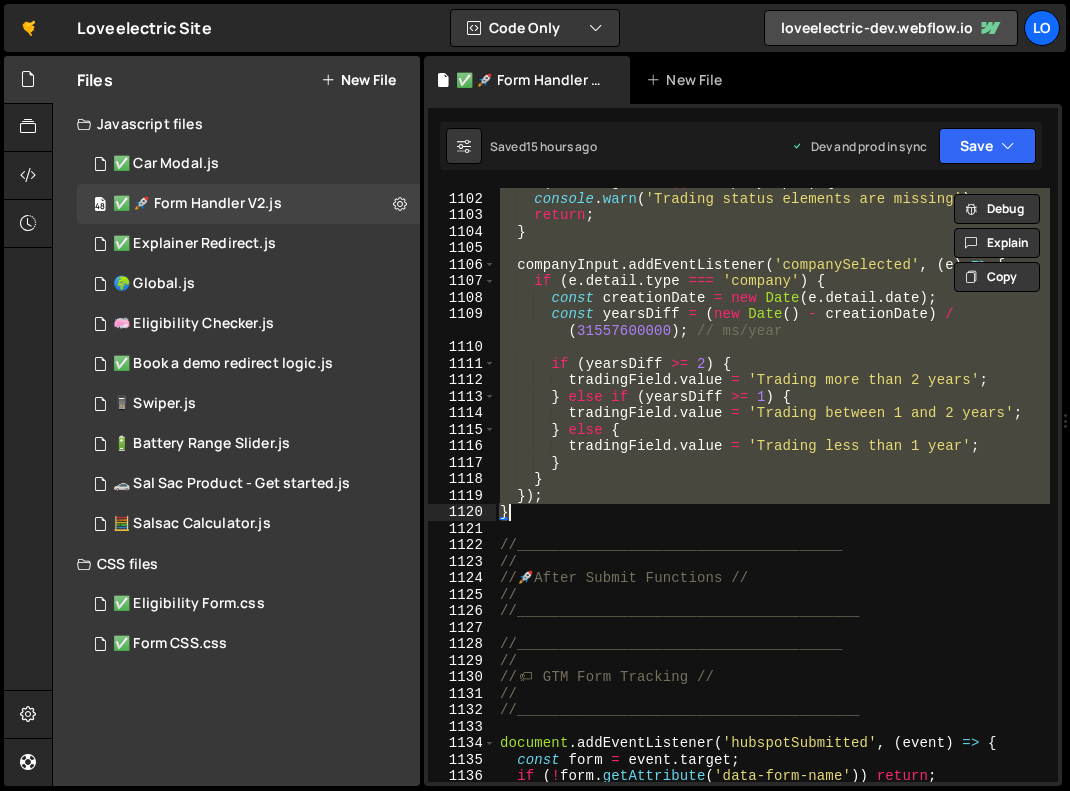 paste 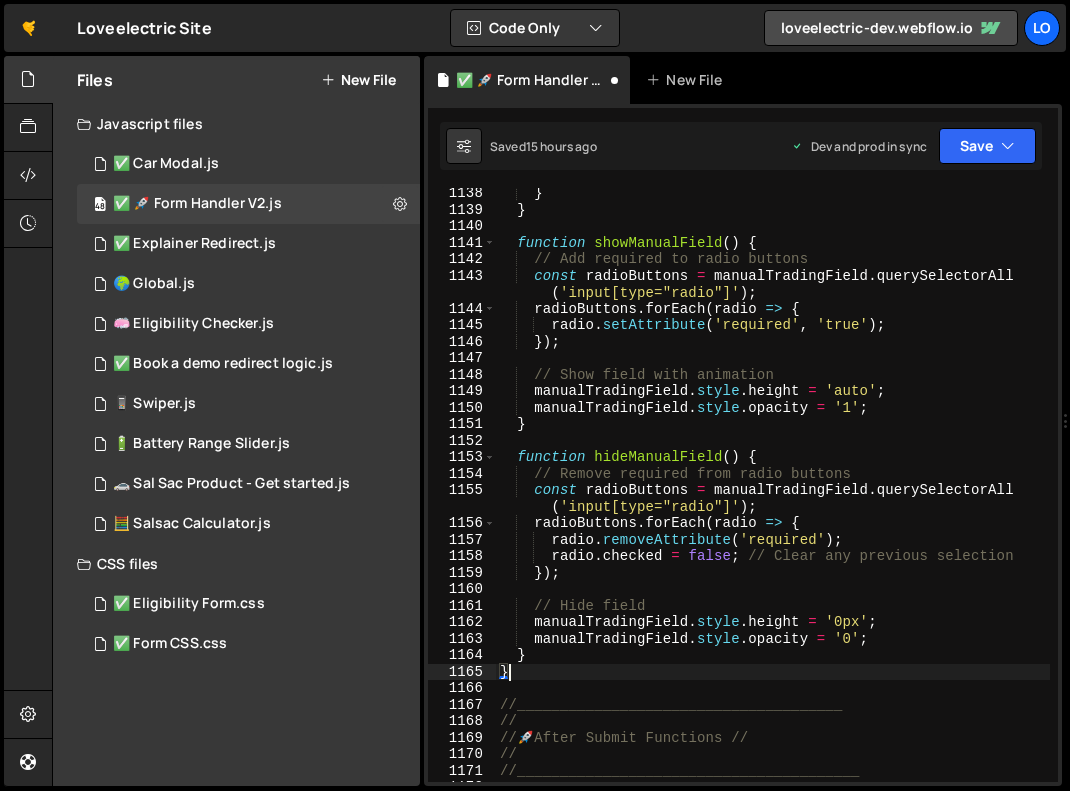 scroll, scrollTop: 20562, scrollLeft: 0, axis: vertical 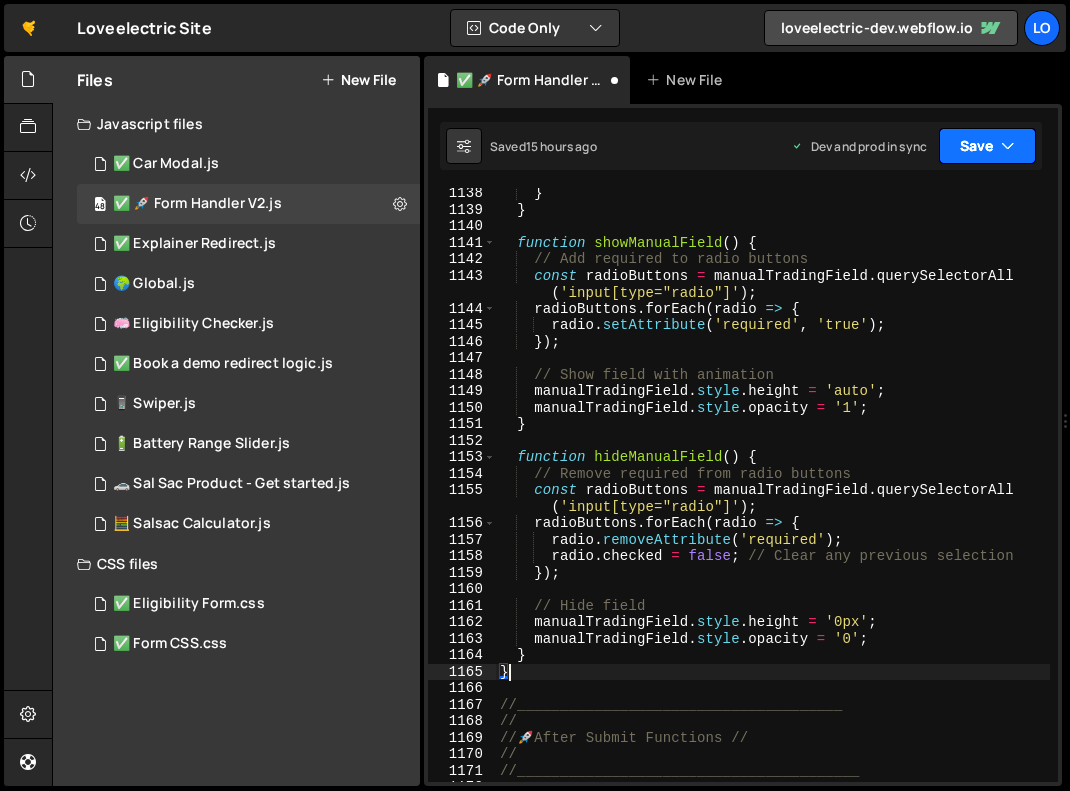 click on "Save" at bounding box center (987, 146) 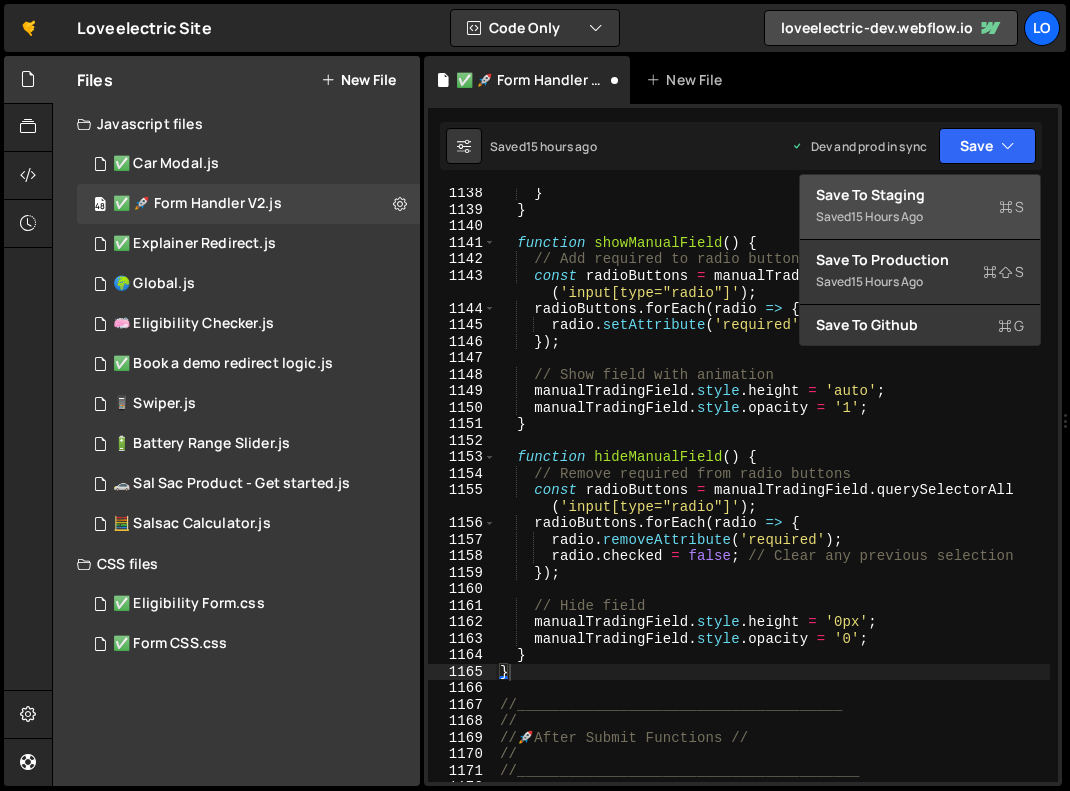 click on "Save to Staging
S" at bounding box center (920, 195) 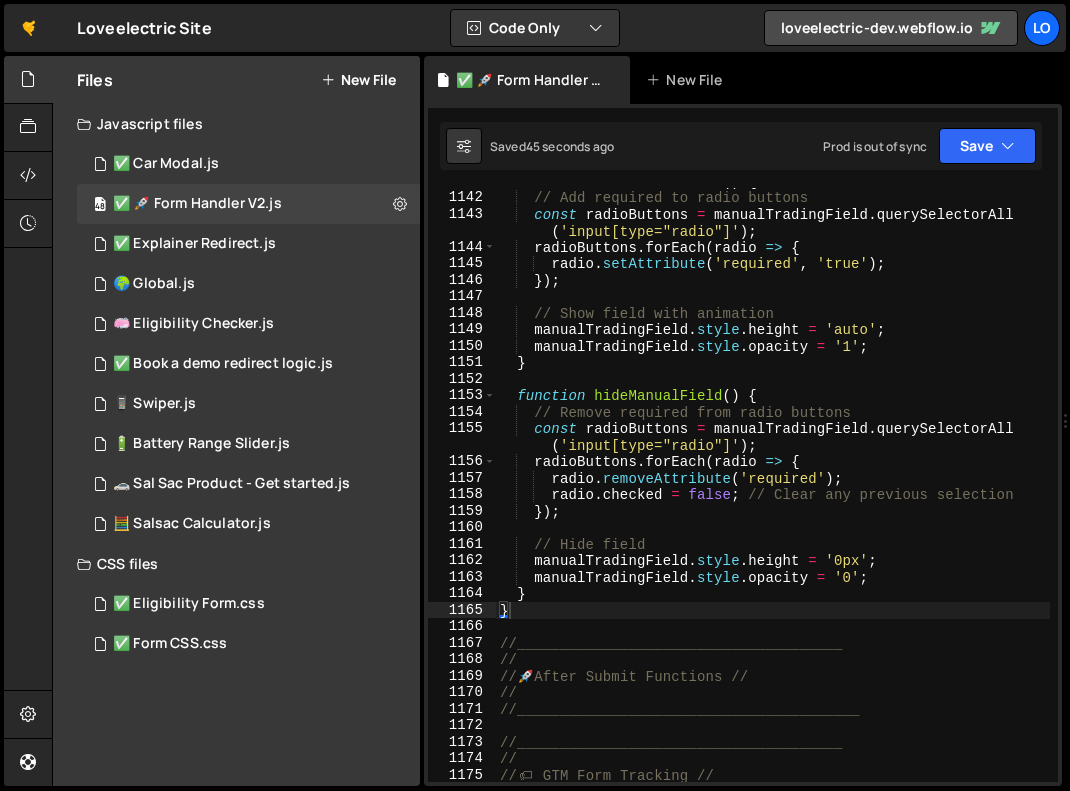 scroll, scrollTop: 20723, scrollLeft: 0, axis: vertical 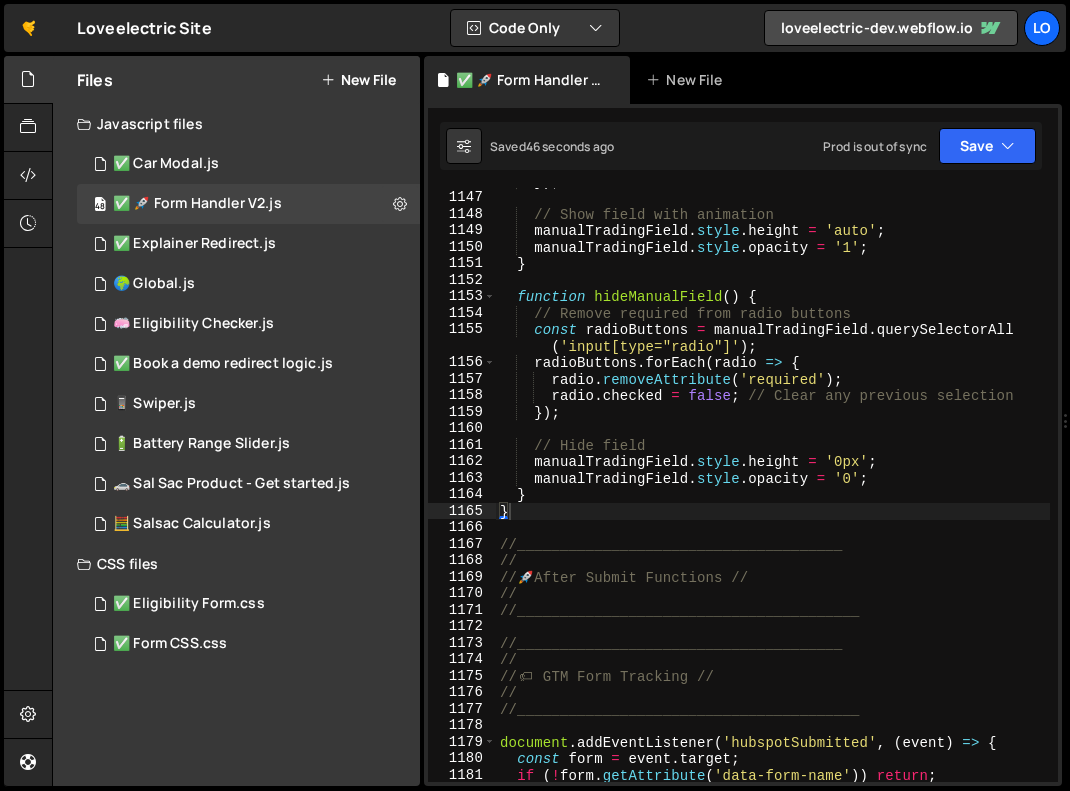 click on "}) ;       // Show field with animation       manualTradingField . style . height   =   'auto' ;       manualTradingField . style . opacity   =   '1' ;    }    function   hideManualField ( )   {       // Remove required from radio buttons       const   radioButtons   =   manualTradingField . querySelectorAll        ( 'input[type="radio"]' ) ;       radioButtons . forEach ( radio   =>   {          radio . removeAttribute ( 'required' ) ;          radio . checked   =   false ;   // Clear any previous selection       }) ;       // Hide field       manualTradingField . style . height   =   '0px' ;       manualTradingField . style . opacity   =   '0' ;    } } //______________________________________ // //   🚀  After Submit Functions // // //________________________________________ //______________________________________ // //   🏷 ️ GTM Form Tracking // // //________________________________________ document . addEventListener ( 'hubspotSubmitted' ,   ( event )   =>   {    const   form   =   . ;" at bounding box center (773, 486) 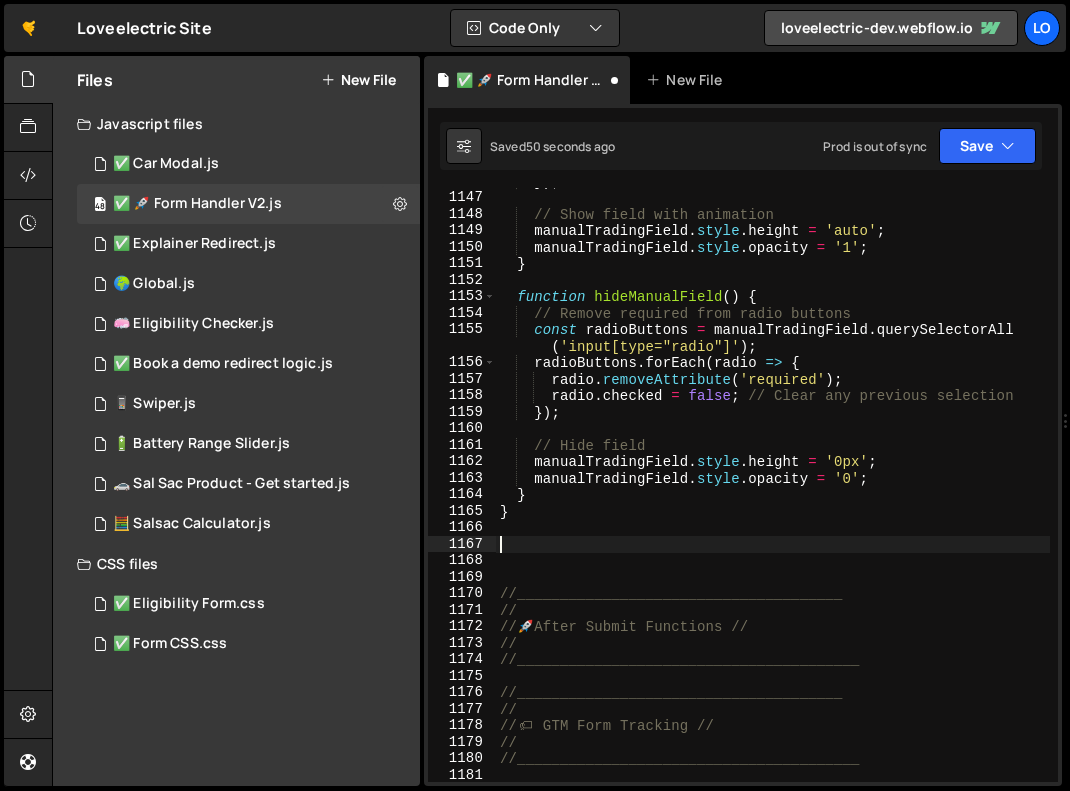 paste on "}" 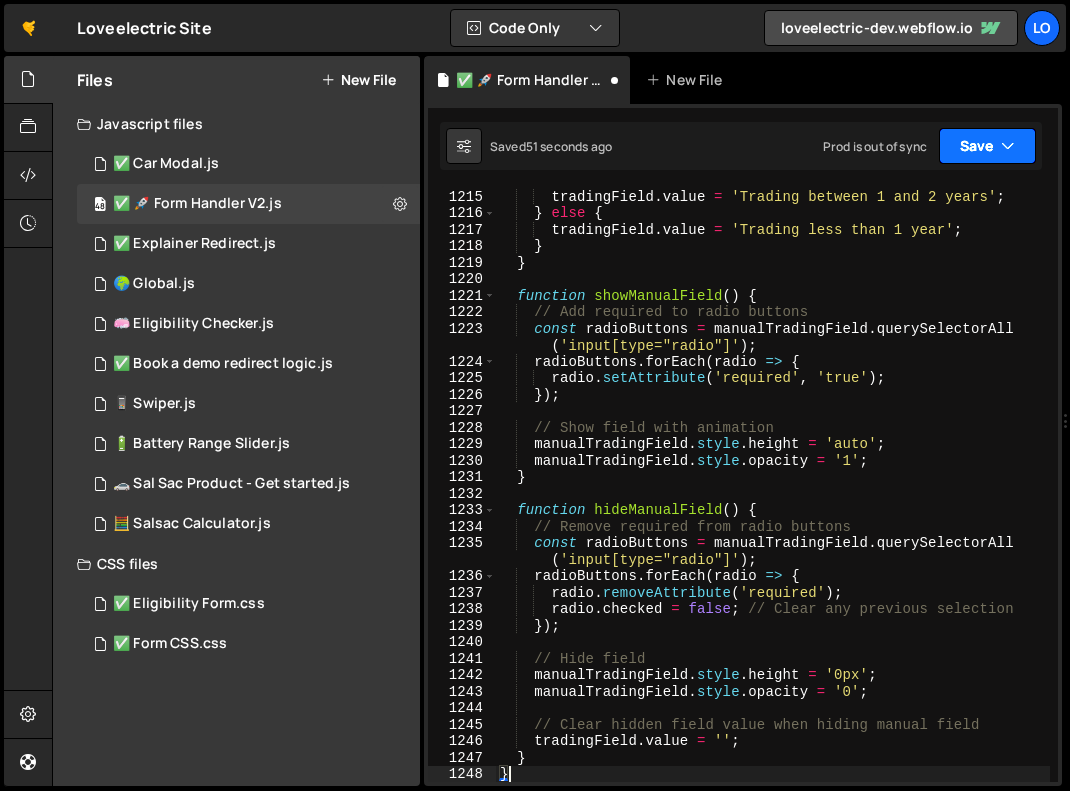 type on "}" 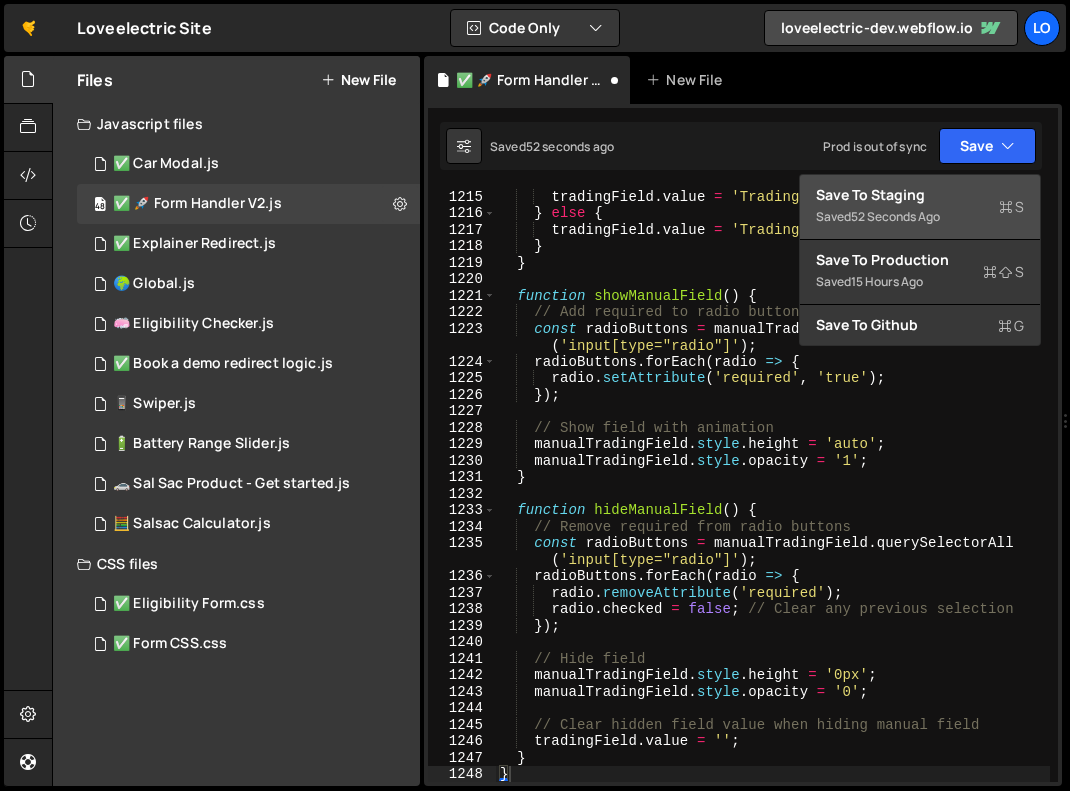 click on "Save to Staging
S" at bounding box center (920, 195) 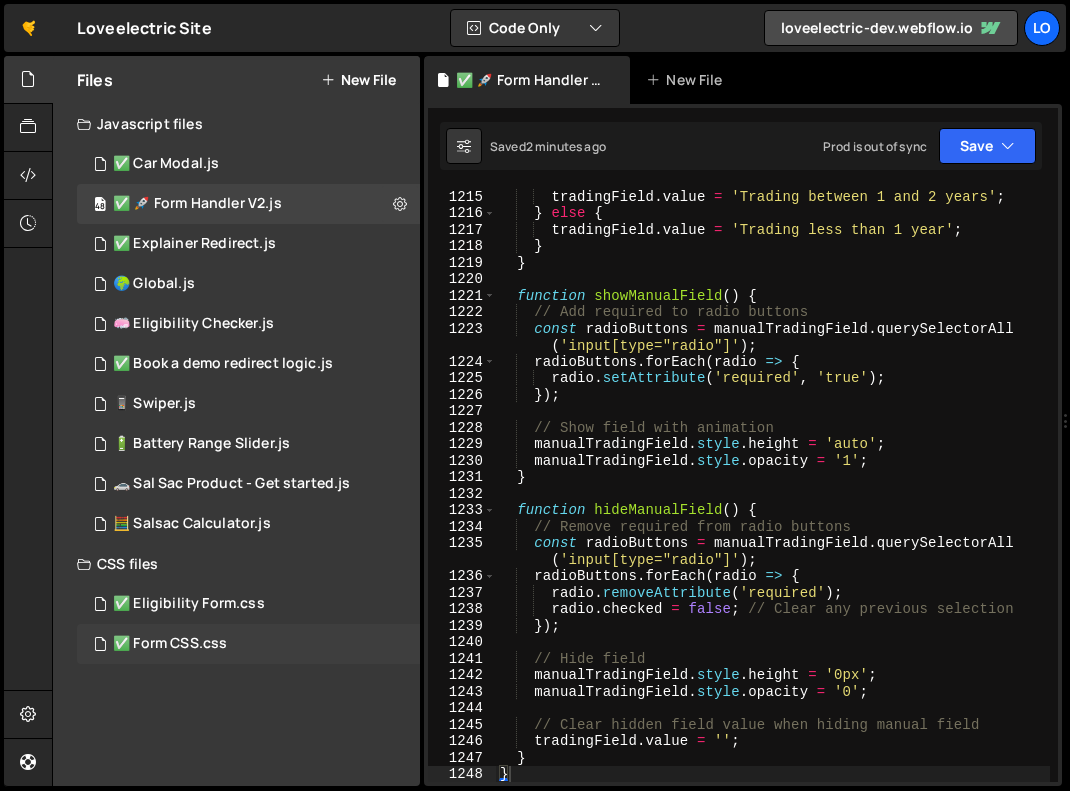 click on "✅ Form CSS.css" at bounding box center [170, 644] 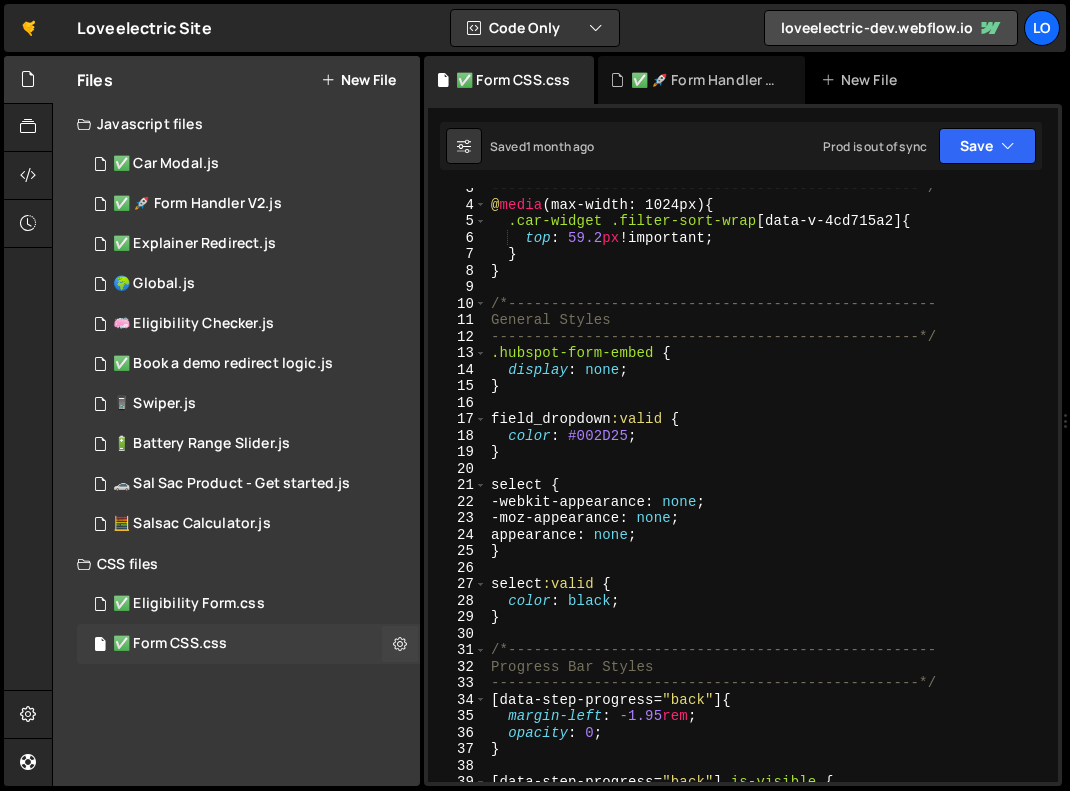 scroll, scrollTop: 61, scrollLeft: 0, axis: vertical 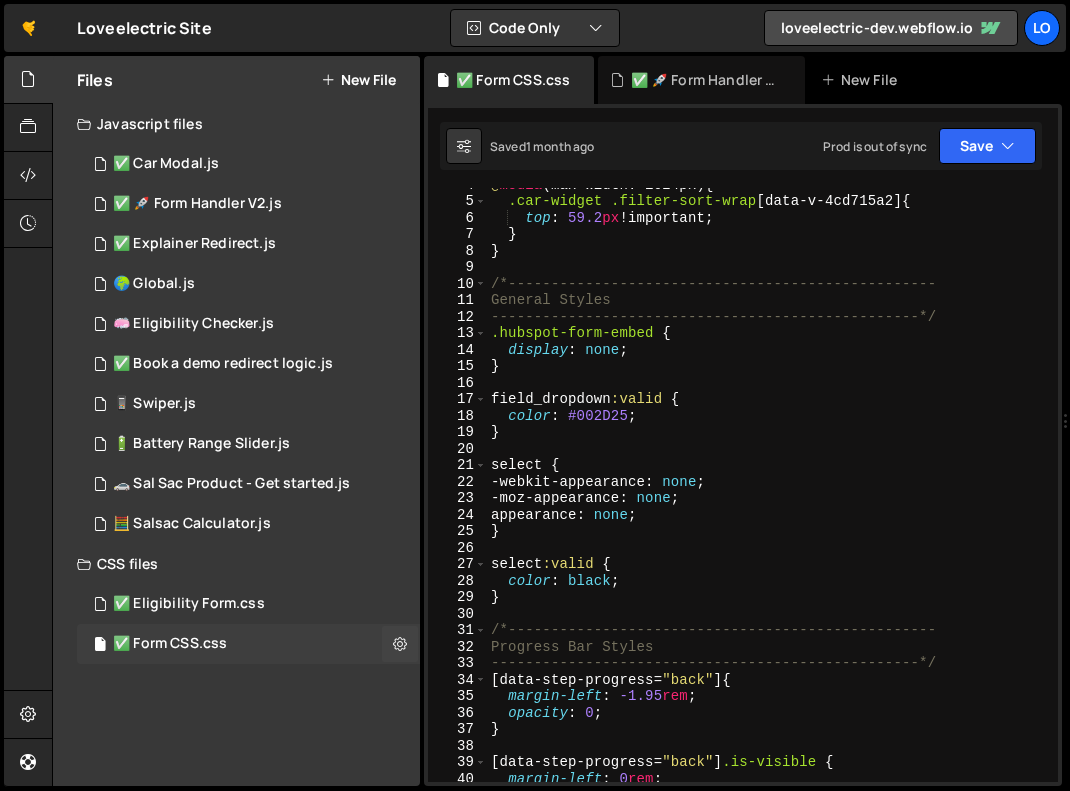 type on "}" 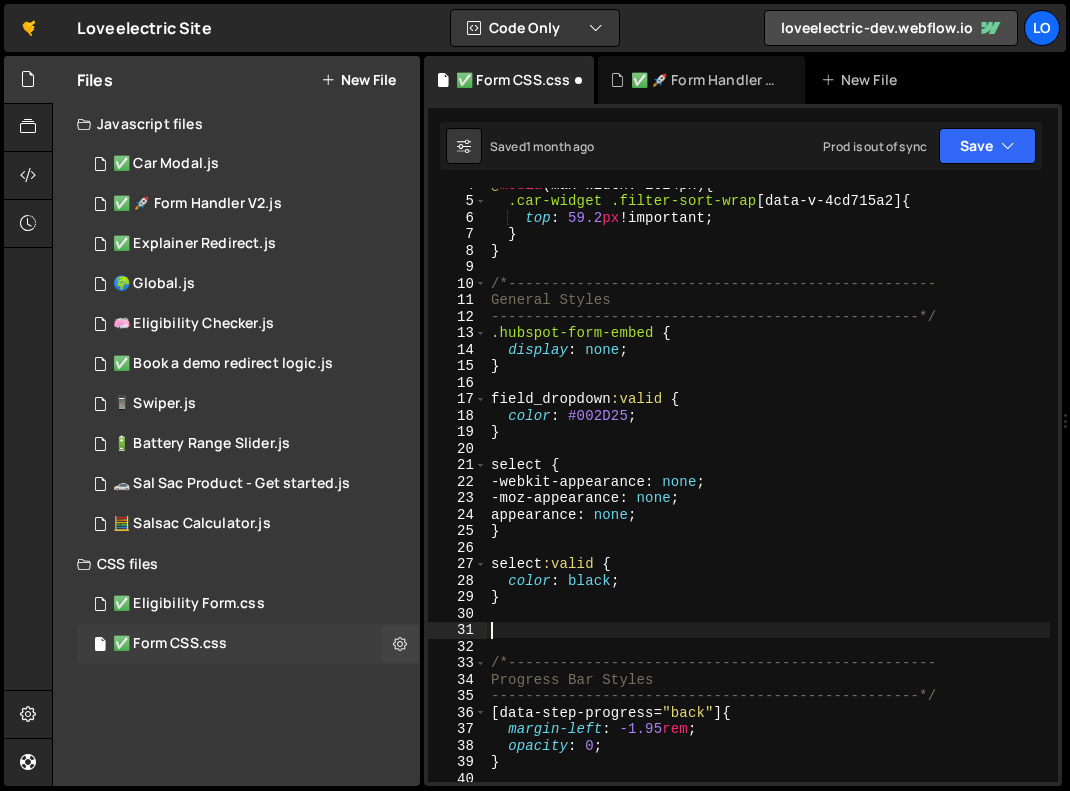 paste on "is-trading" 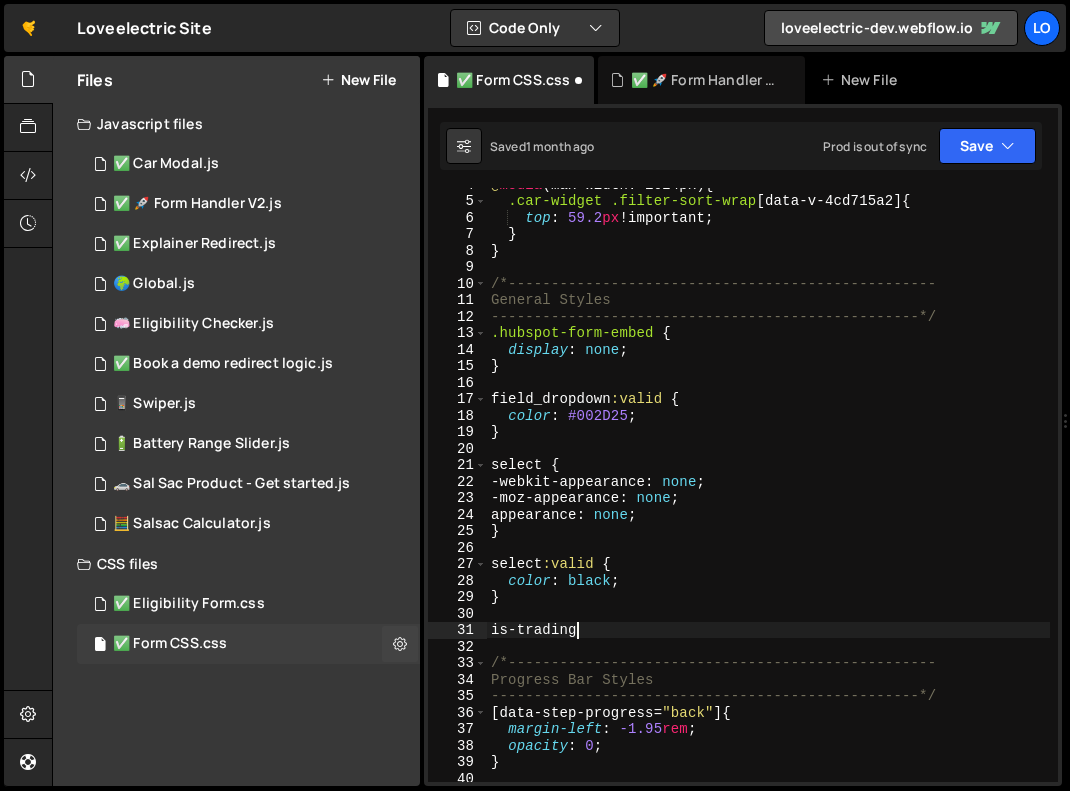 click on "@media  (max-width: 1024px)  {    .car-widget   .filter-sort-wrap [ data-v-4cd715a2 ]  {       top :   59.2 px  !important ;    } } /*--------------------------------------------------   General Styles --------------------------------------------------*/ .hubspot-form-embed   {    display :   none ; } field_dropdown :valid   {    color :   #002D25 ; } select   {   -webkit-appearance :   none ;   -moz-appearance :   none ;   appearance :   none ; } select :valid   {    color :   black ; } .is-trading /*--------------------------------------------------   Progress Bar Styles --------------------------------------------------*/ [ data-step-progress = " back " ]  {    margin-left :   -1.95 rem ;    opacity :   0 ; }" at bounding box center [768, 489] 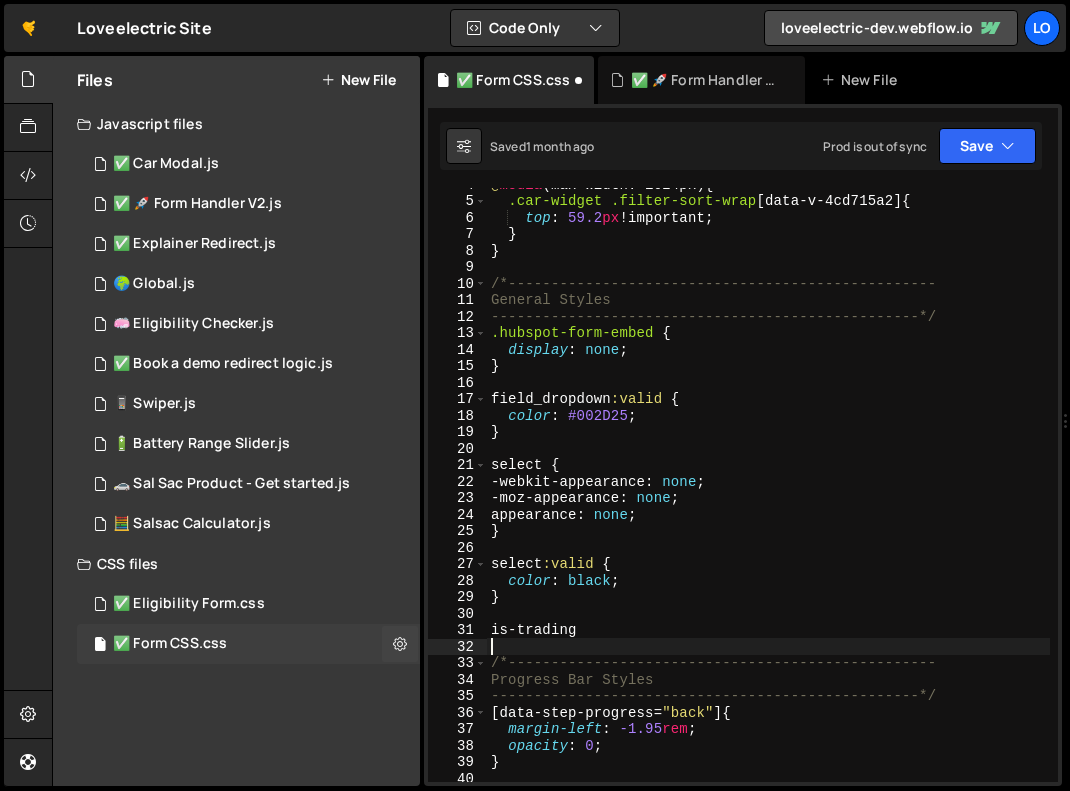 click on "@media  (max-width: 1024px)  {    .car-widget   .filter-sort-wrap [ data-v-4cd715a2 ]  {       top :   59.2 px  !important ;    } } /*--------------------------------------------------   General Styles --------------------------------------------------*/ .hubspot-form-embed   {    display :   none ; } field_dropdown :valid   {    color :   #002D25 ; } select   {   -webkit-appearance :   none ;   -moz-appearance :   none ;   appearance :   none ; } select :valid   {    color :   black ; } .is-trading /*--------------------------------------------------   Progress Bar Styles --------------------------------------------------*/ [ data-step-progress = " back " ]  {    margin-left :   -1.95 rem ;    opacity :   0 ; }" at bounding box center [768, 489] 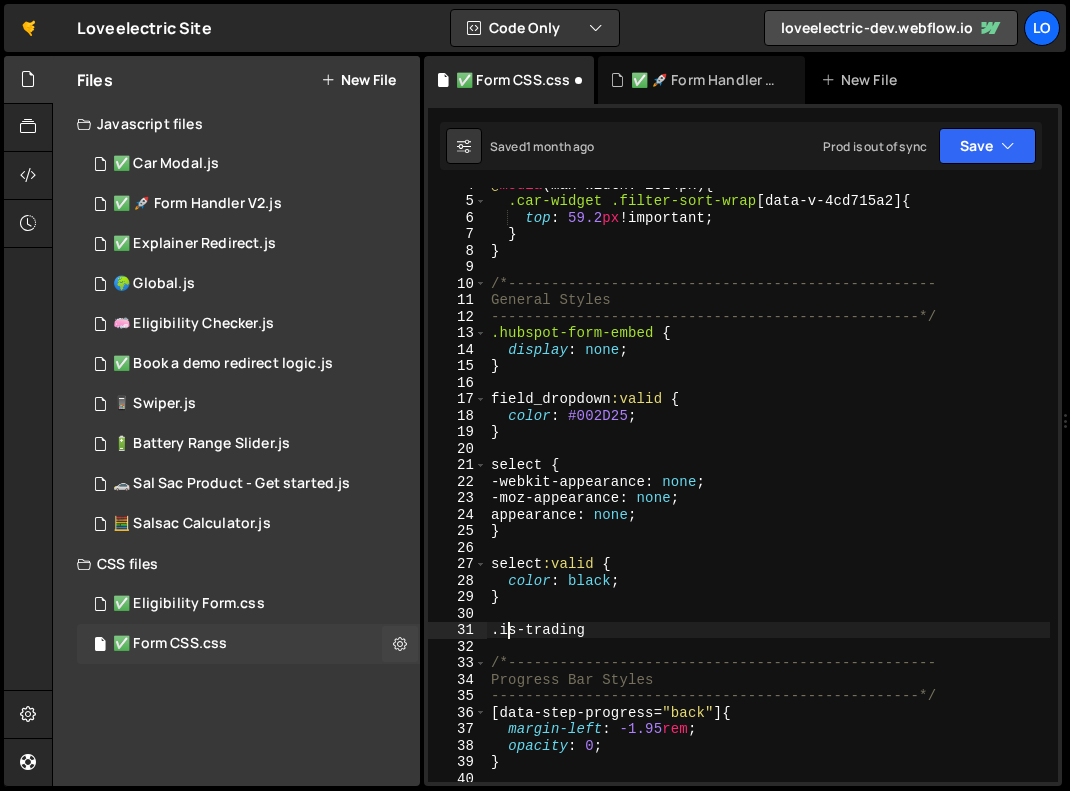 scroll, scrollTop: 0, scrollLeft: 0, axis: both 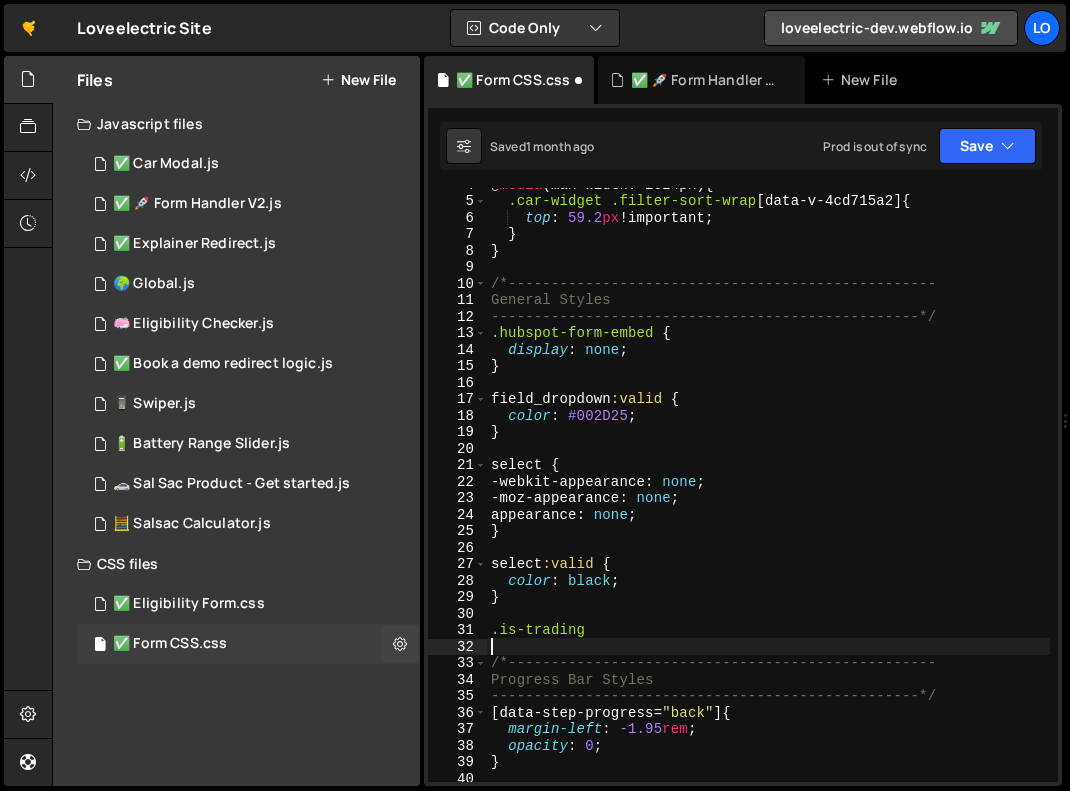 click on "@ media  (max-width: 1024px)  {    .car-widget   .filter-sort-wrap [ data-v-4cd715a2 ]  {       top :   59.2 px  !important ;    } } /*--------------------------------------------------   General Styles --------------------------------------------------*/ .hubspot-form-embed   {    display :   none ; } field_dropdown :valid   {    color :   #002D25 ; } select   {   -webkit-appearance :   none ;   -moz-appearance :   none ;   appearance :   none ; } select :valid   {    color :   black ; } .is-trading /*--------------------------------------------------   Progress Bar Styles --------------------------------------------------*/ [ data-step-progress = " back " ]  {    margin-left :   -1.95 rem ;    opacity :   0 ; }" at bounding box center [768, 489] 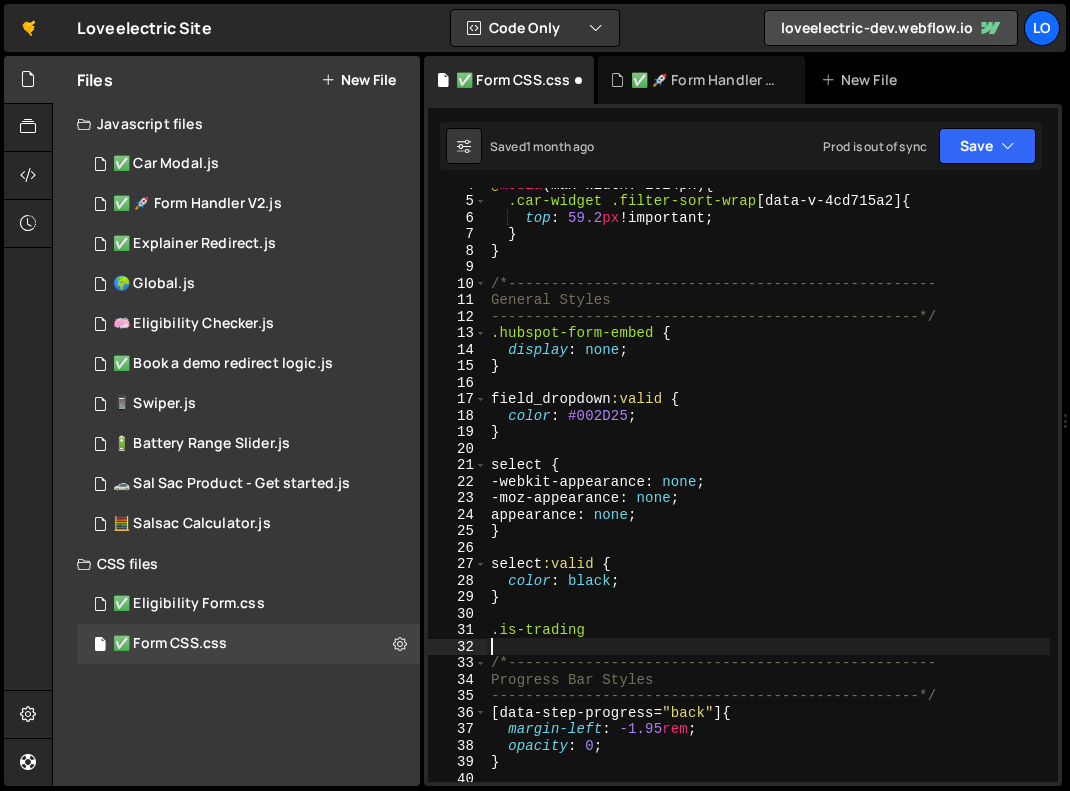 drag, startPoint x: 205, startPoint y: 642, endPoint x: 607, endPoint y: 644, distance: 402.00497 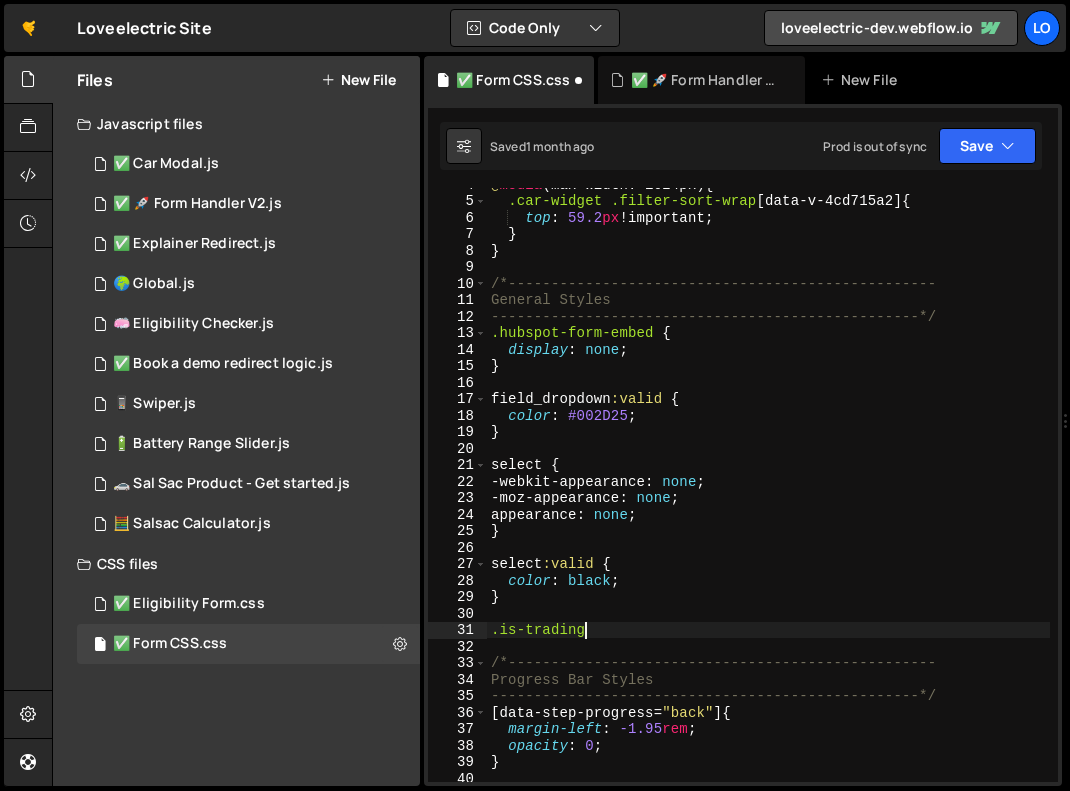click on "@ media  (max-width: 1024px)  {    .car-widget   .filter-sort-wrap [ data-v-4cd715a2 ]  {       top :   59.2 px  !important ;    } } /*--------------------------------------------------   General Styles --------------------------------------------------*/ .hubspot-form-embed   {    display :   none ; } field_dropdown :valid   {    color :   #002D25 ; } select   {   -webkit-appearance :   none ;   -moz-appearance :   none ;   appearance :   none ; } select :valid   {    color :   black ; } .is-trading /*--------------------------------------------------   Progress Bar Styles --------------------------------------------------*/ [ data-step-progress = " back " ]  {    margin-left :   -1.95 rem ;    opacity :   0 ; }" at bounding box center [768, 489] 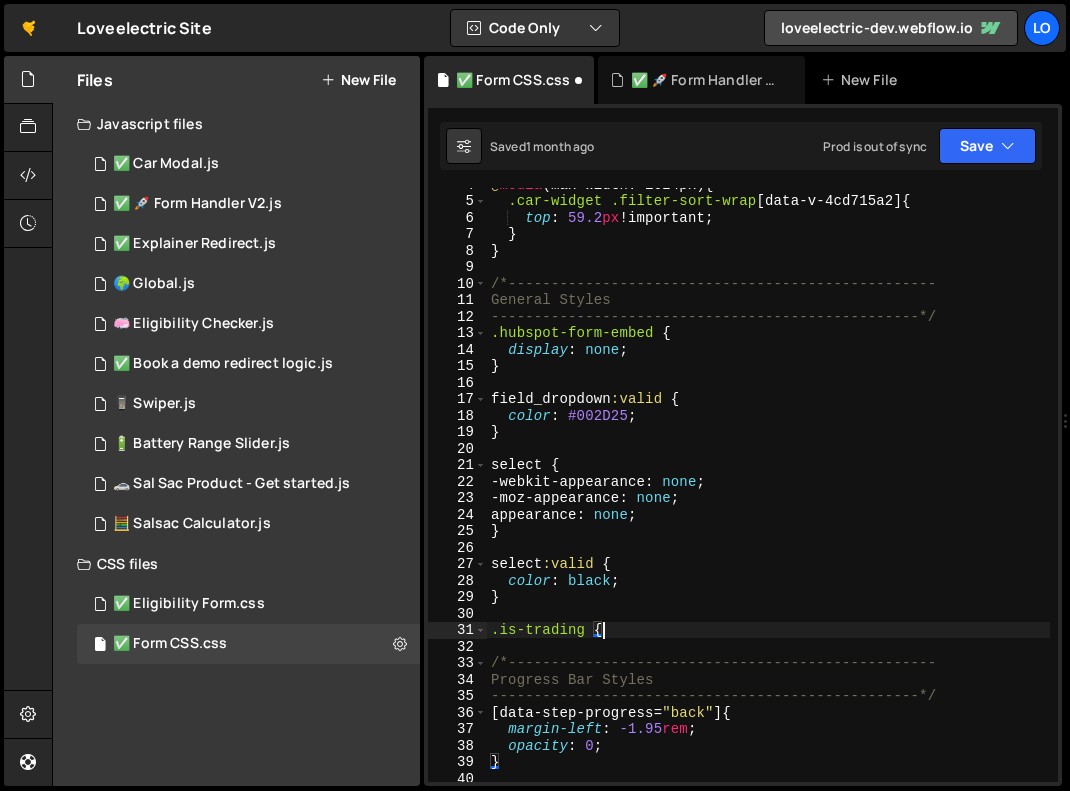 type on ".is-trading {" 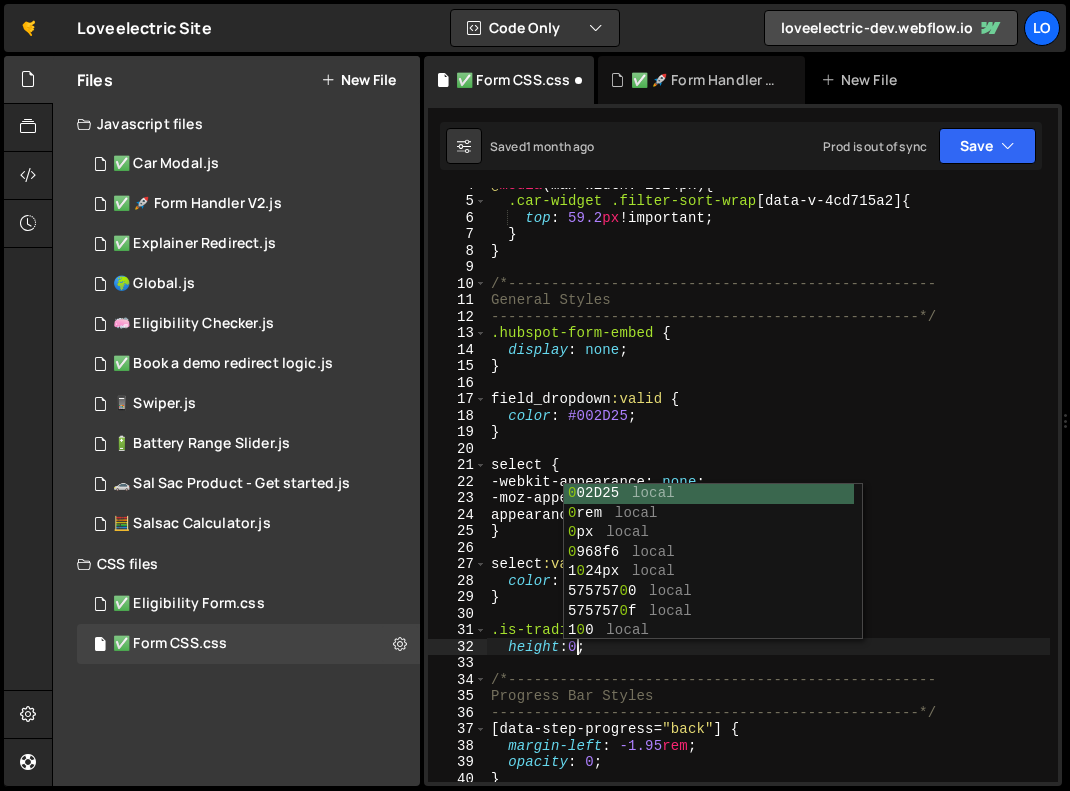 scroll, scrollTop: 0, scrollLeft: 6, axis: horizontal 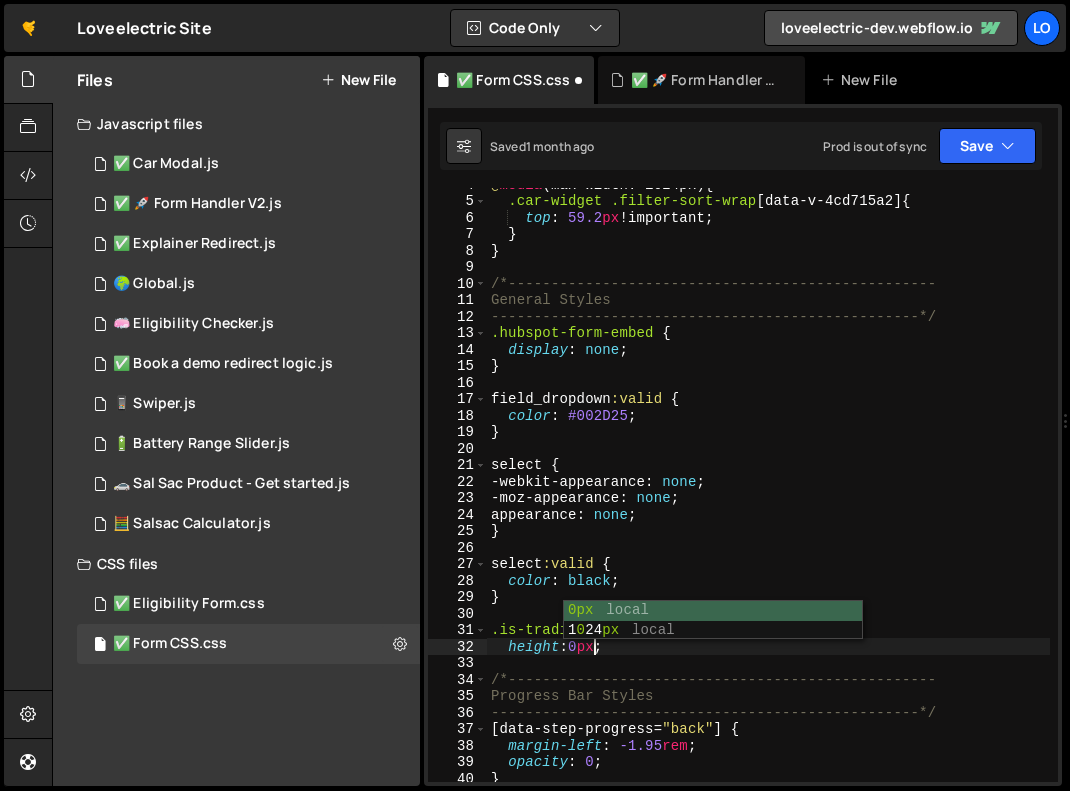 type on "height:0px;" 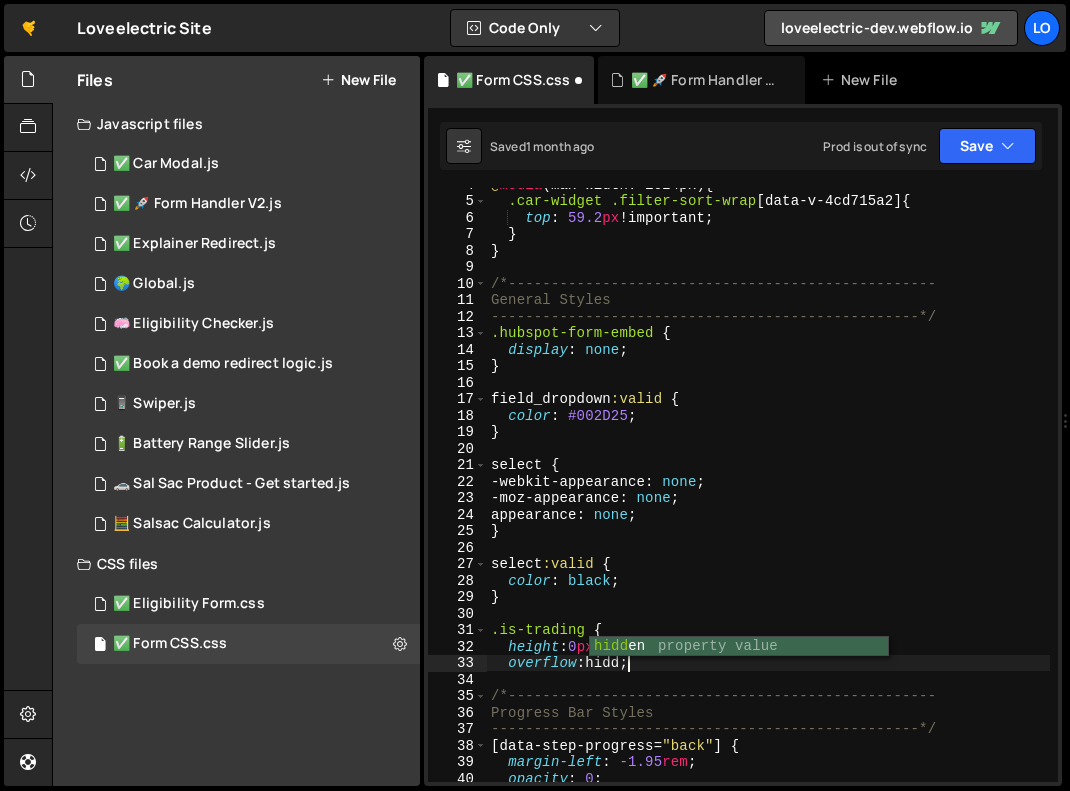 scroll, scrollTop: 0, scrollLeft: 10, axis: horizontal 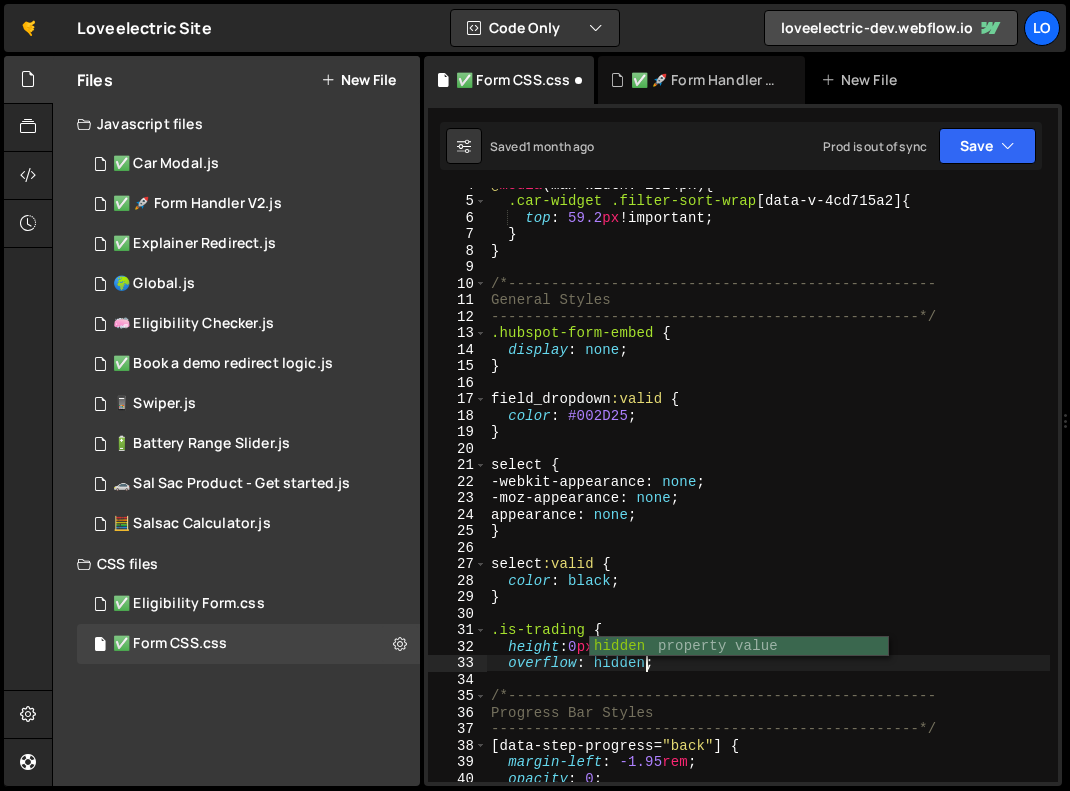 click on "@media  (max-width: 1024px)  {    .car-widget   .filter-sort-wrap [ data-v-4cd715a2 ]  {       top :   59.2 px  !important ;    } } /*--------------------------------------------------   General Styles --------------------------------------------------*/ .hubspot-form-embed   {    display :   none ; } field_dropdown :valid   {    color :   #002D25 ; } select   {   -webkit-appearance :   none ;   -moz-appearance :   none ;   appearance :   none ; } select :valid   {    color :   black ; } .is-trading   {      height : 0 px ;    overflow :   hidden ; /*--------------------------------------------------   Progress Bar Styles --------------------------------------------------*/ [data-step-progress= " back " ] {    margin-left :   -1.95 rem ;    opacity :   0 ;" at bounding box center [768, 489] 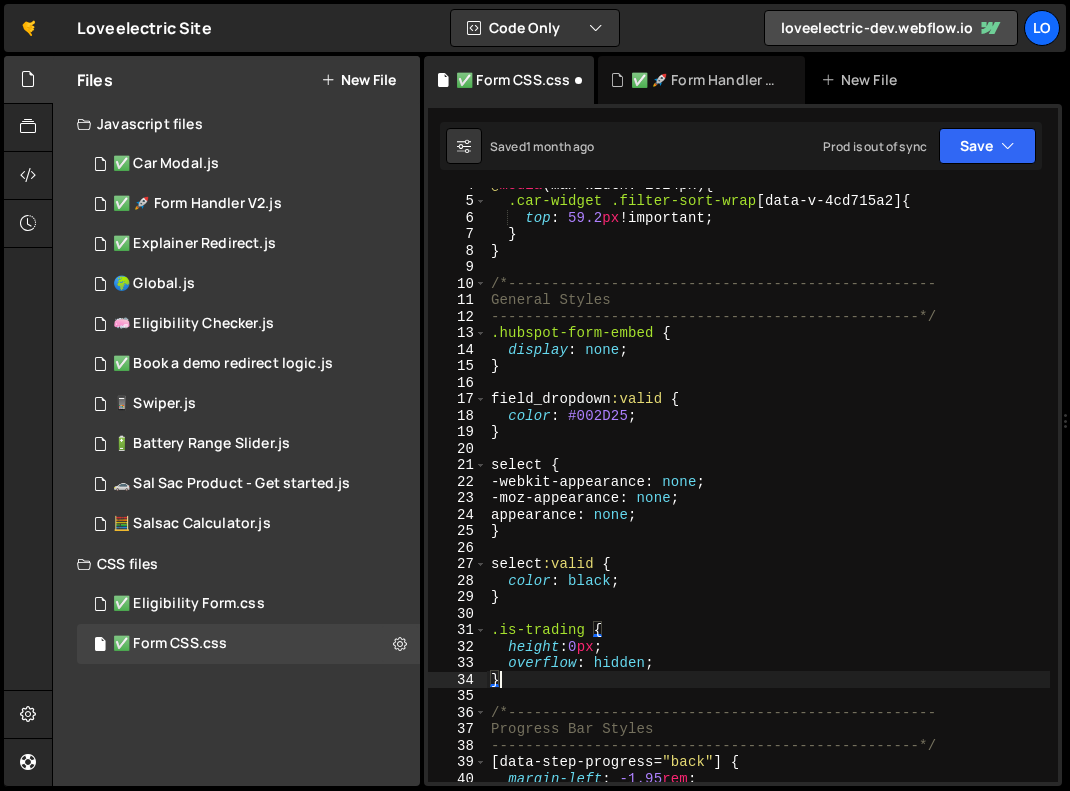 scroll, scrollTop: 0, scrollLeft: 0, axis: both 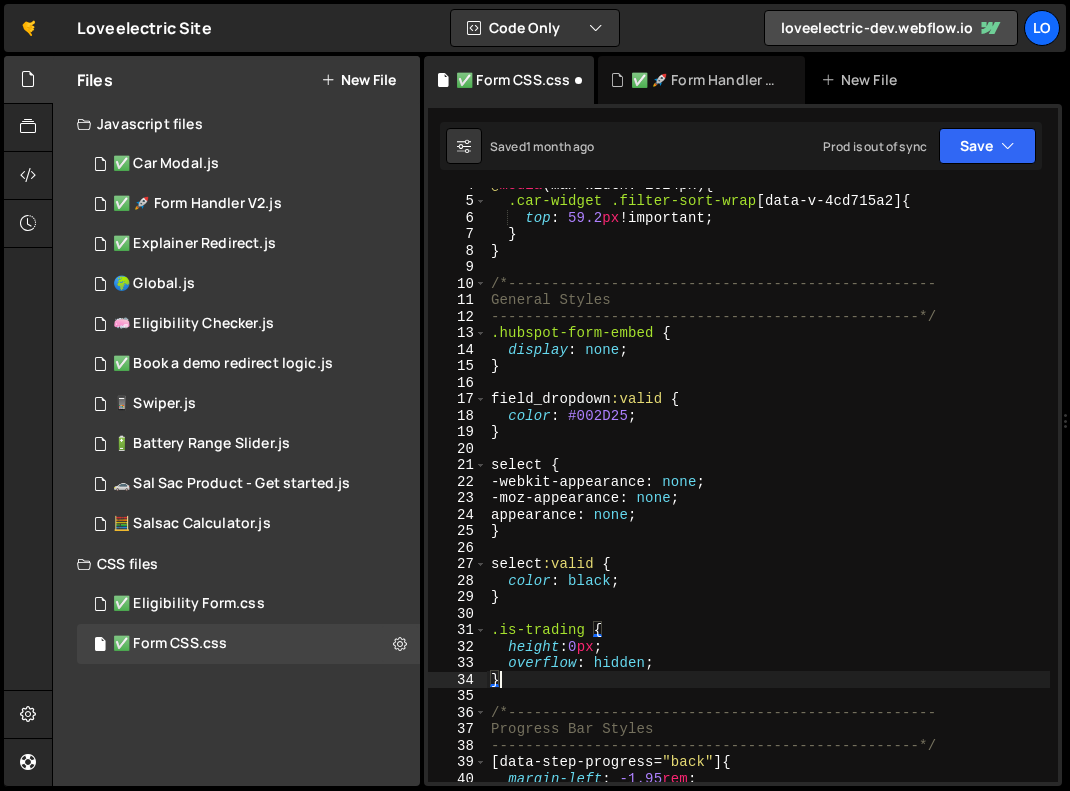 type on "}" 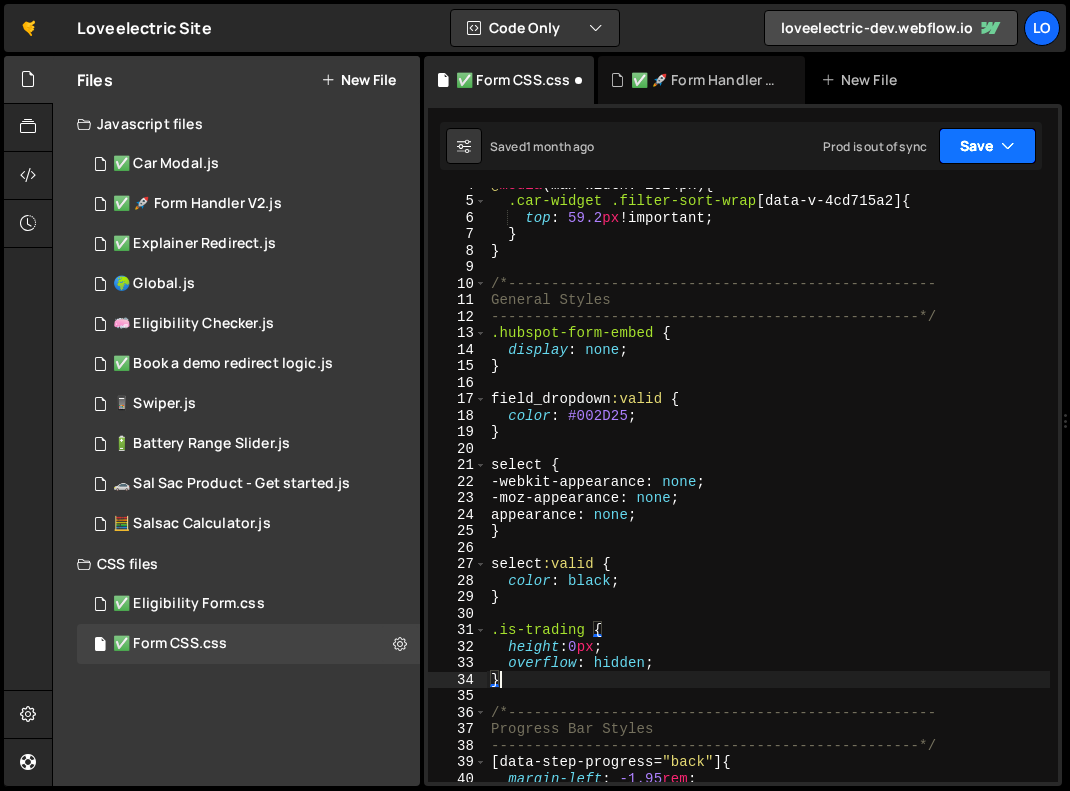 click on "Save" at bounding box center (987, 146) 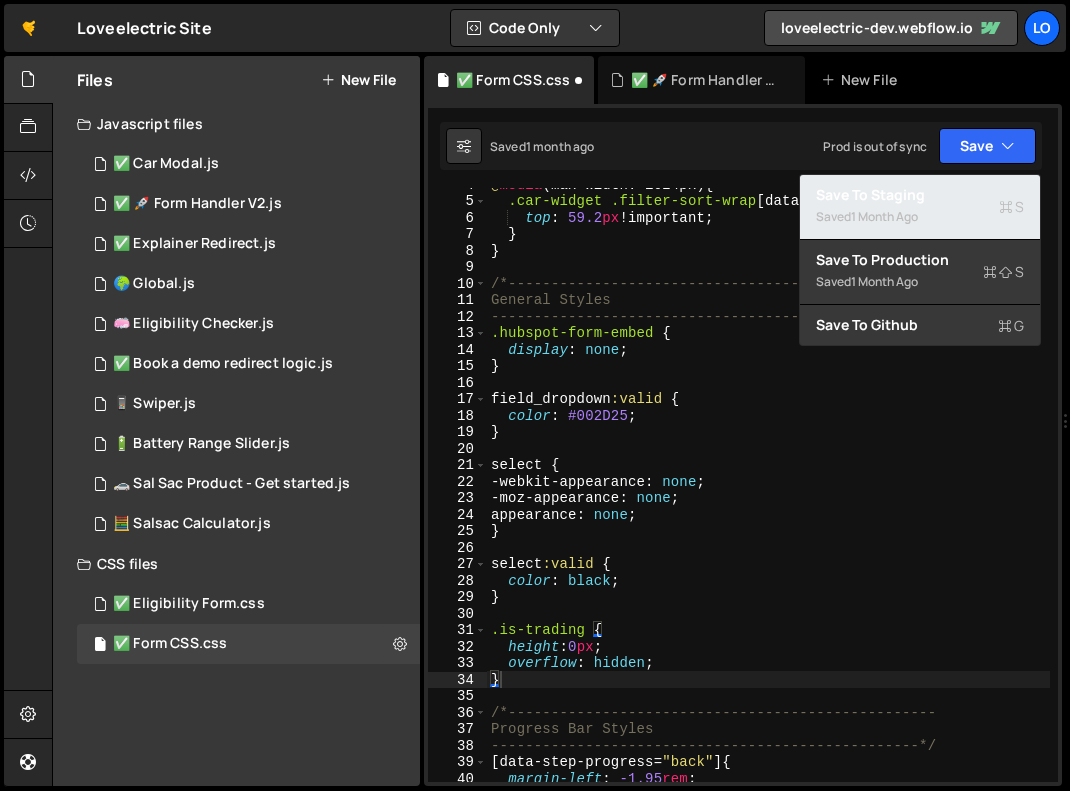 click on "Save to Staging
S" at bounding box center [920, 195] 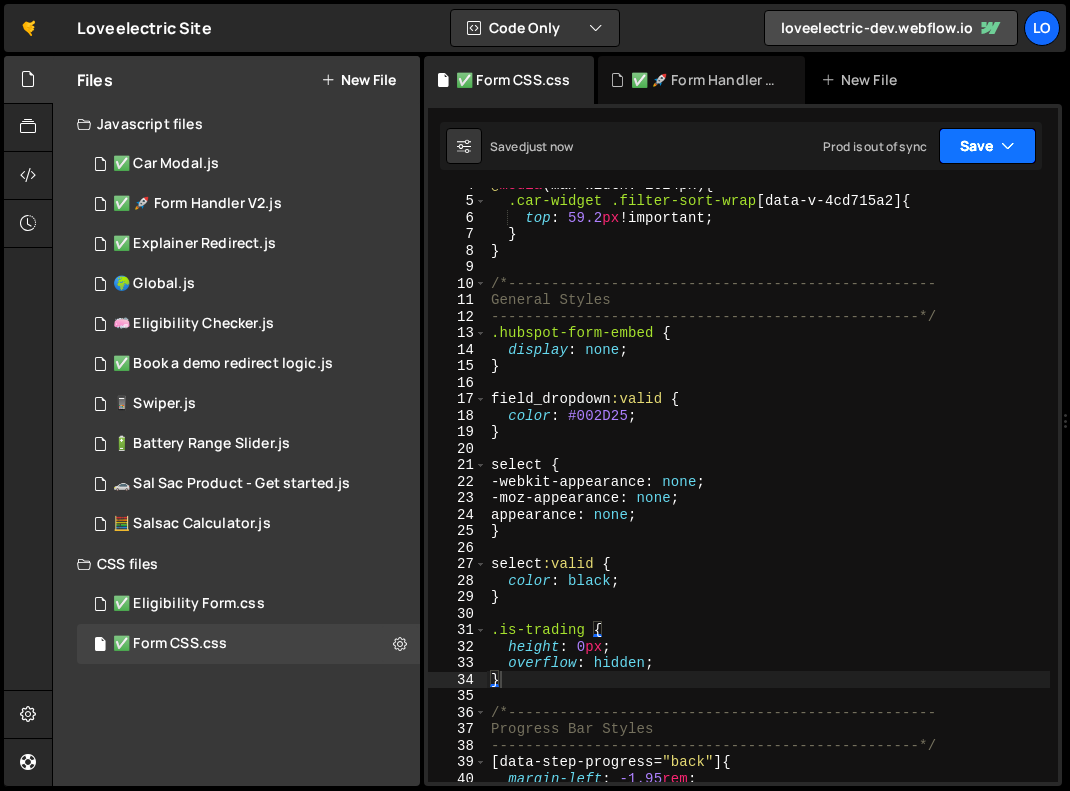 click on "Save" at bounding box center (987, 146) 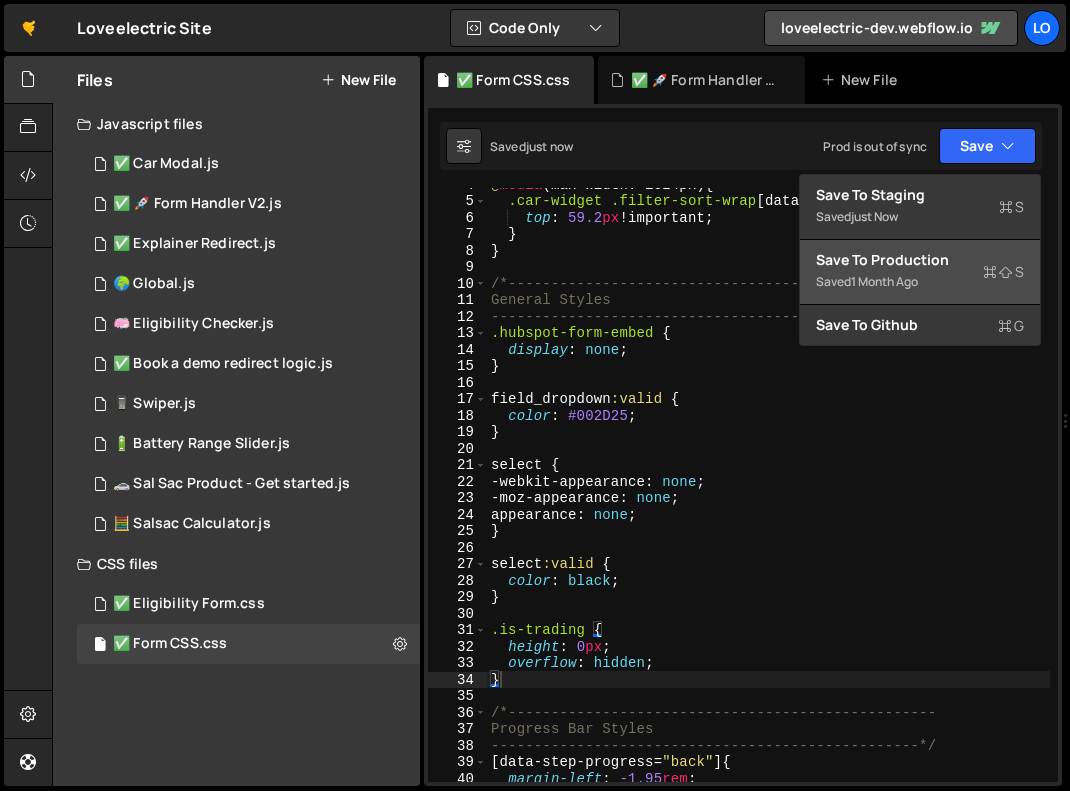 click on "Save to Production
S" at bounding box center [920, 260] 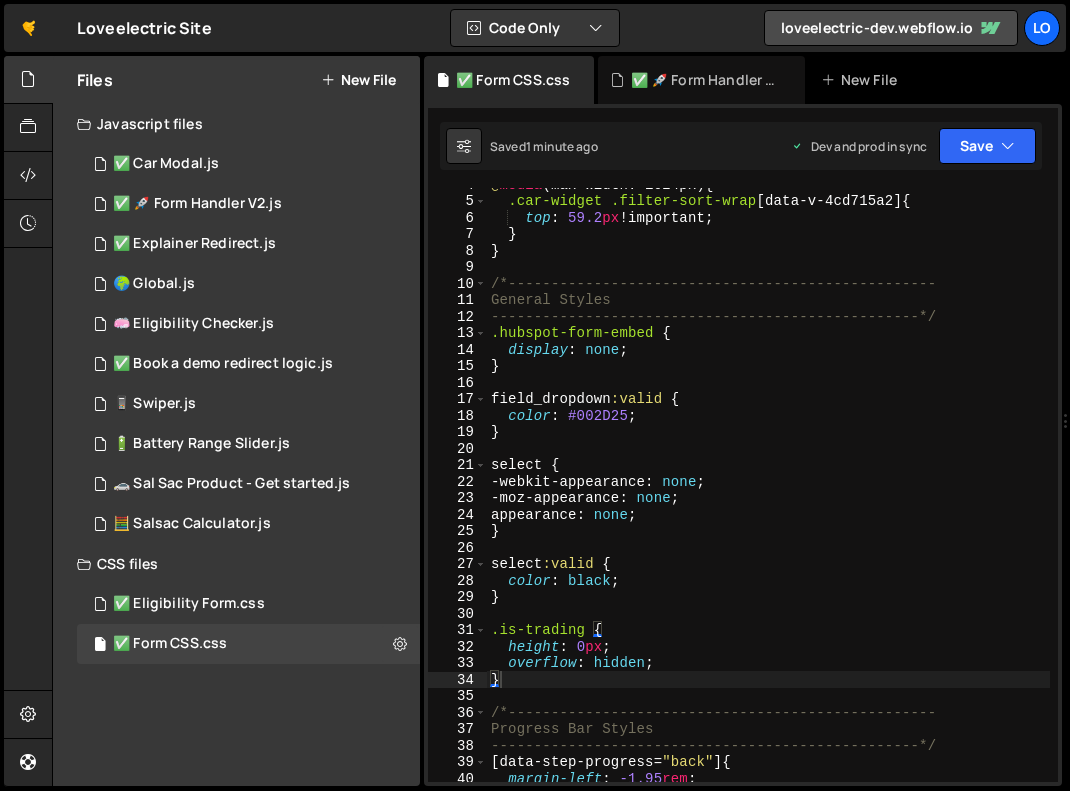 scroll, scrollTop: 68, scrollLeft: 0, axis: vertical 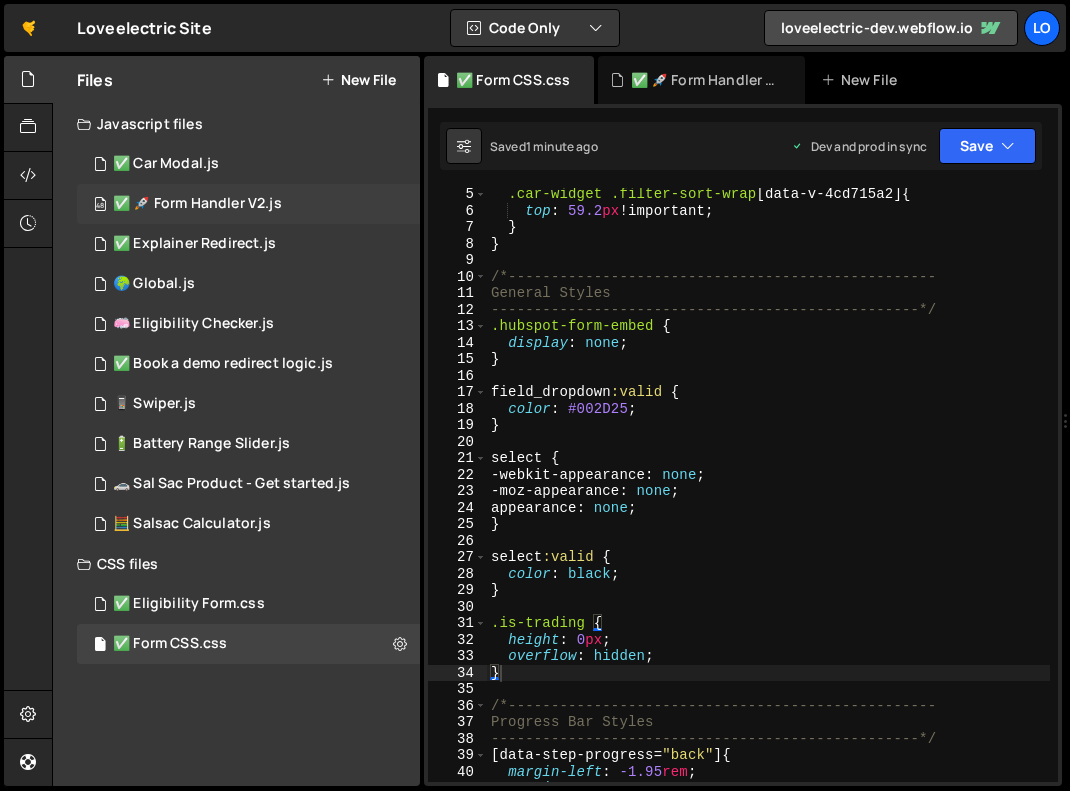 click on "✅ 🚀 Form Handler V2.js" at bounding box center (197, 204) 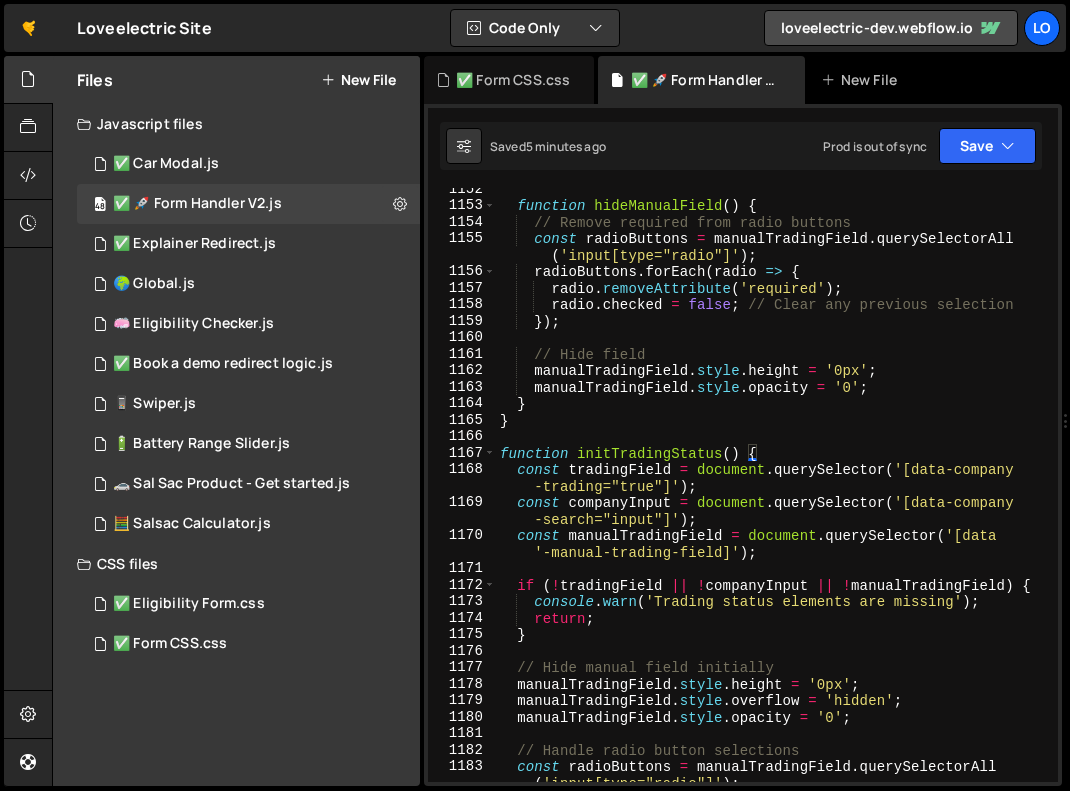 scroll, scrollTop: 20813, scrollLeft: 0, axis: vertical 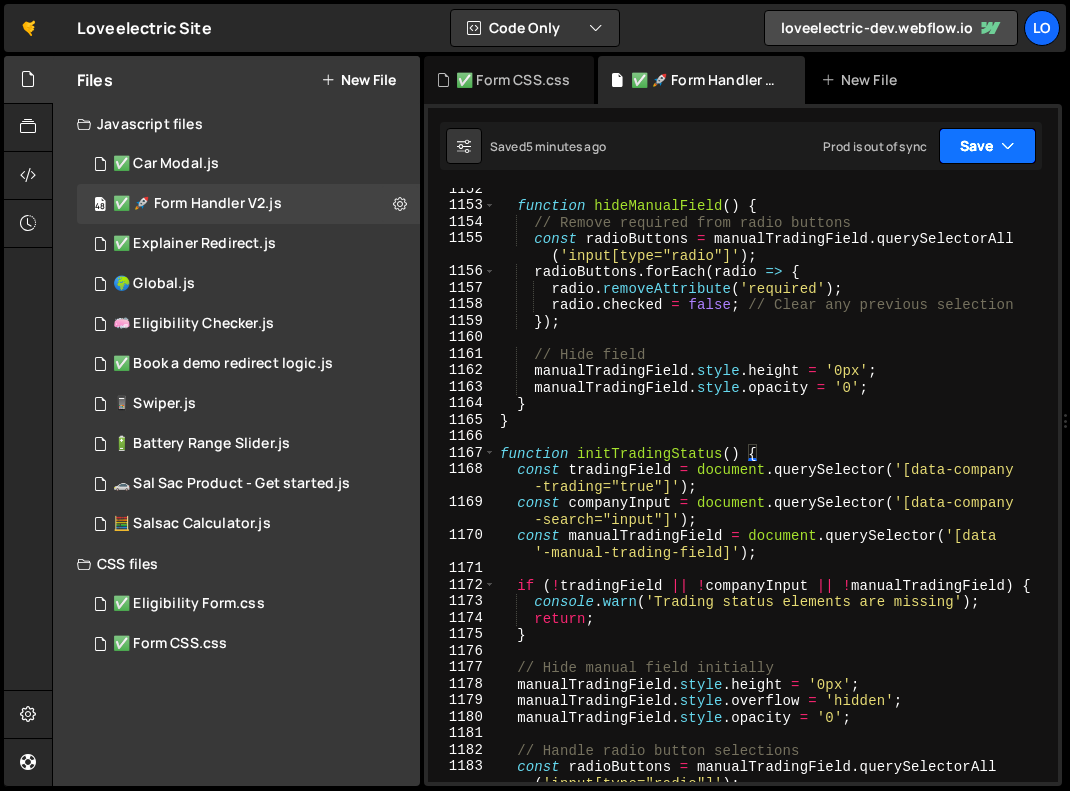 click on "Save" at bounding box center [987, 146] 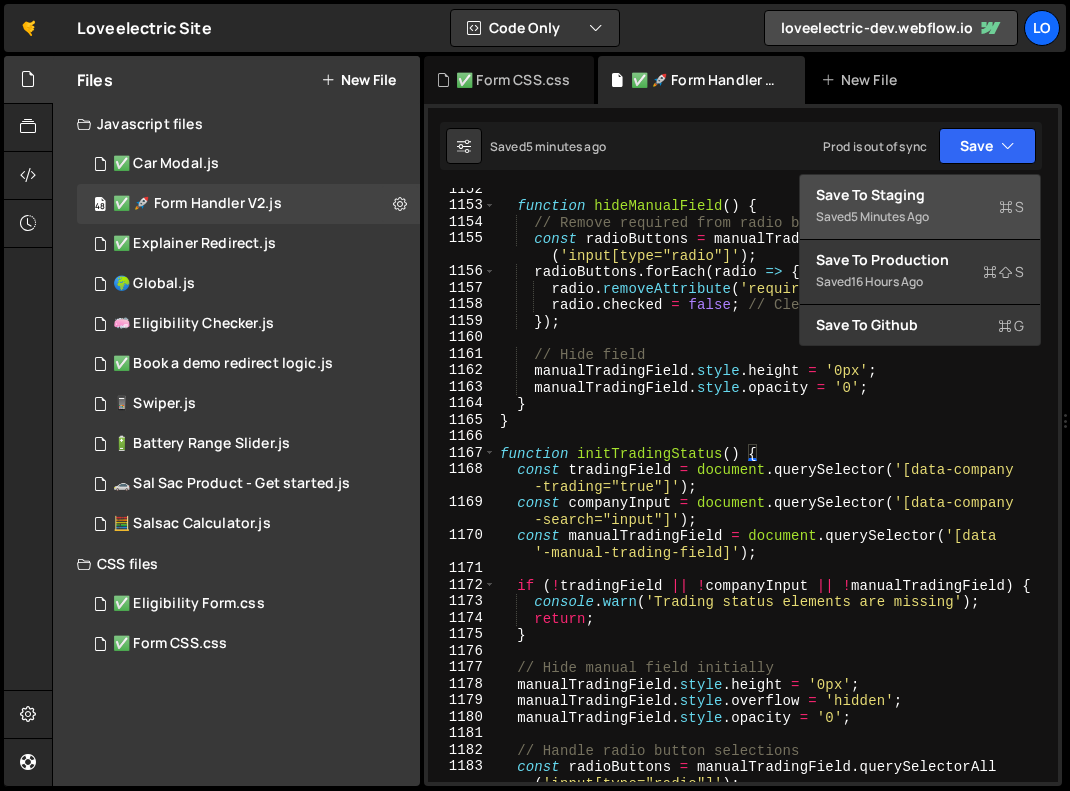 click on "Save to Staging
S" at bounding box center [920, 195] 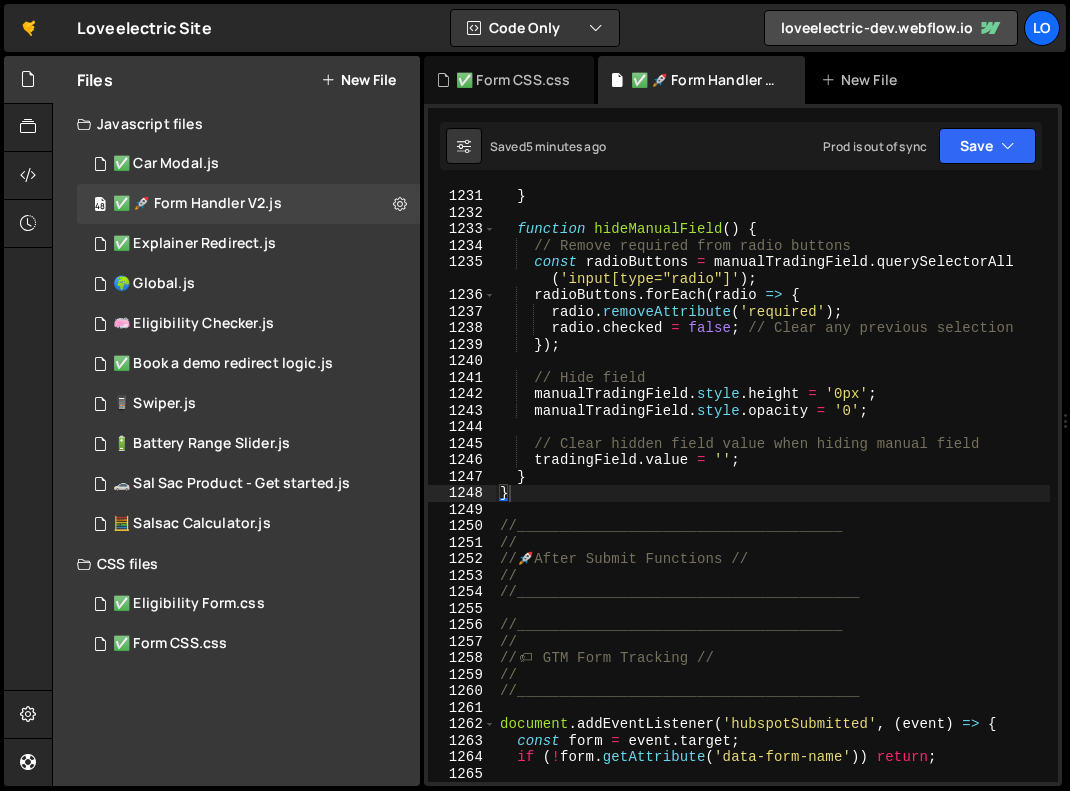 type on "// Clear hidden field value when hiding manual field" 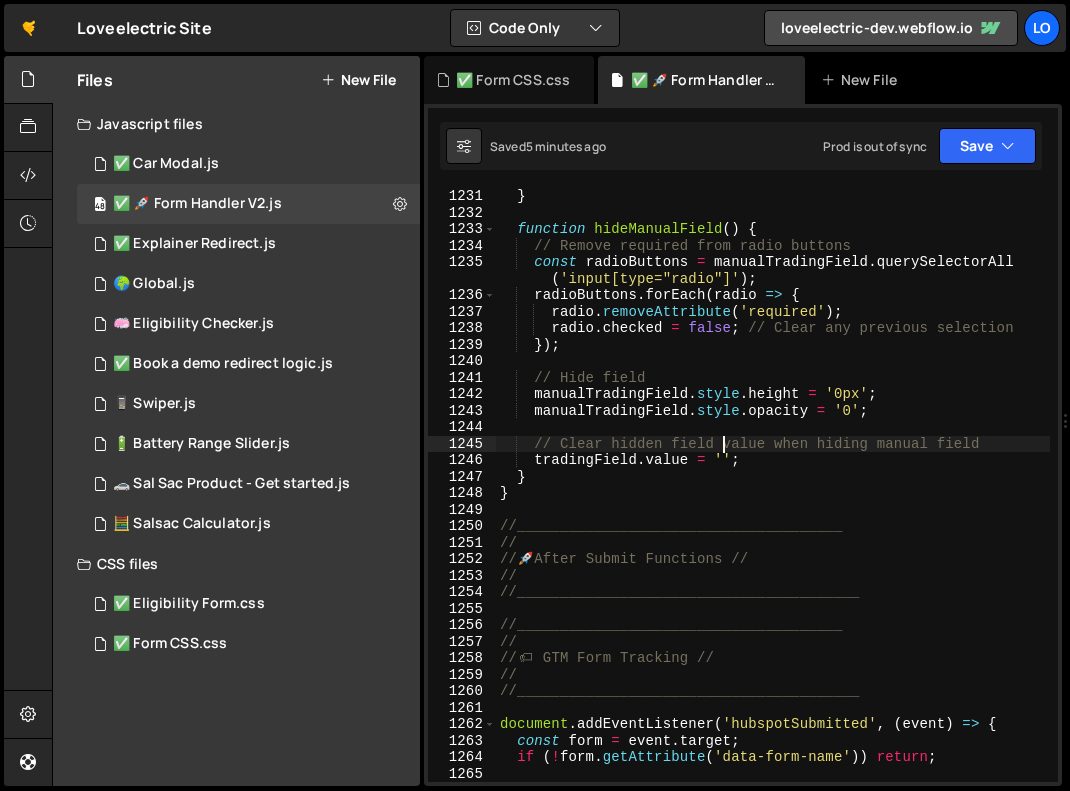 click on "}    function   hideManualField ( )   {       // Remove required from radio buttons       const   radioButtons   =   manualTradingField . querySelectorAll        ( 'input[type="radio"]' ) ;       radioButtons . forEach ( radio   =>   {          radio . removeAttribute ( 'required' ) ;          radio . checked   =   false ;   // Clear any previous selection       }) ;       // Hide field       manualTradingField . style . height   =   '0px' ;       manualTradingField . style . opacity   =   '0' ;       // Clear hidden field value when hiding manual field       tradingField . value   =   '' ;    } } //______________________________________ // //   🚀  After Submit Functions // // //________________________________________ //______________________________________ // //   🏷 ️ GTM Form Tracking // // //________________________________________ document . addEventListener ( 'hubspotSubmitted' ,   ( event )   =>   {    const   form   =   event . target ;    if   ( ! form . getAttribute ( ))   return ;" at bounding box center [773, 510] 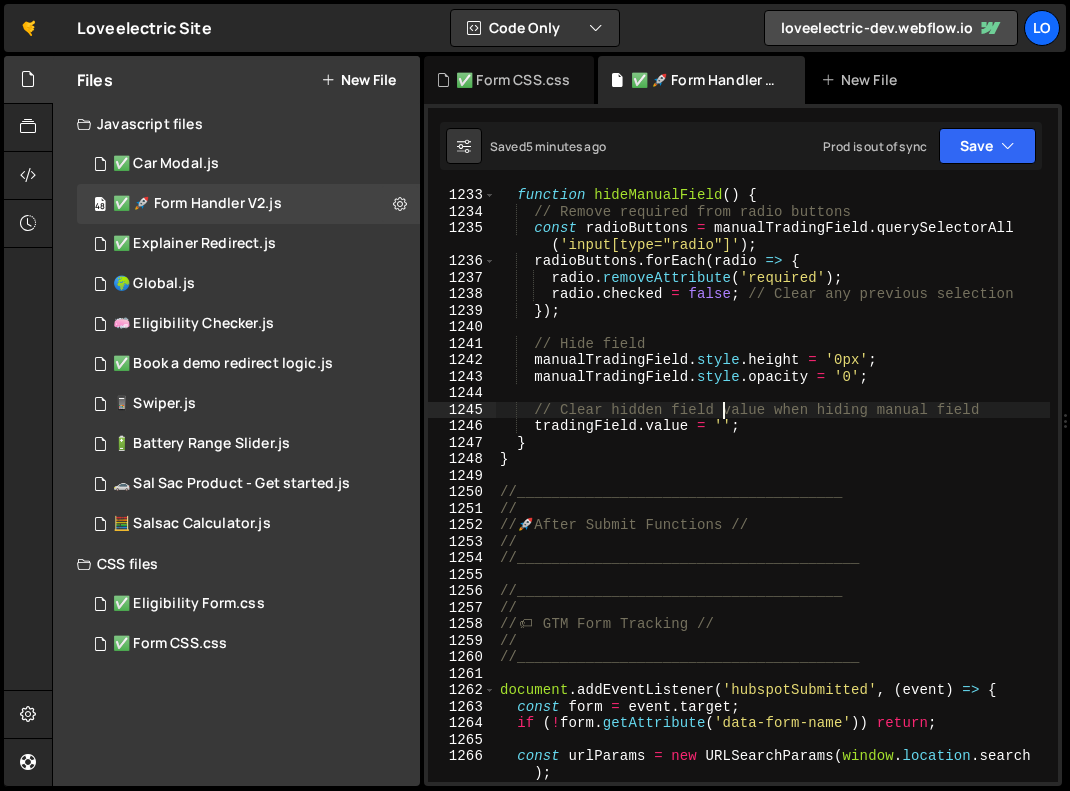 scroll, scrollTop: 22246, scrollLeft: 0, axis: vertical 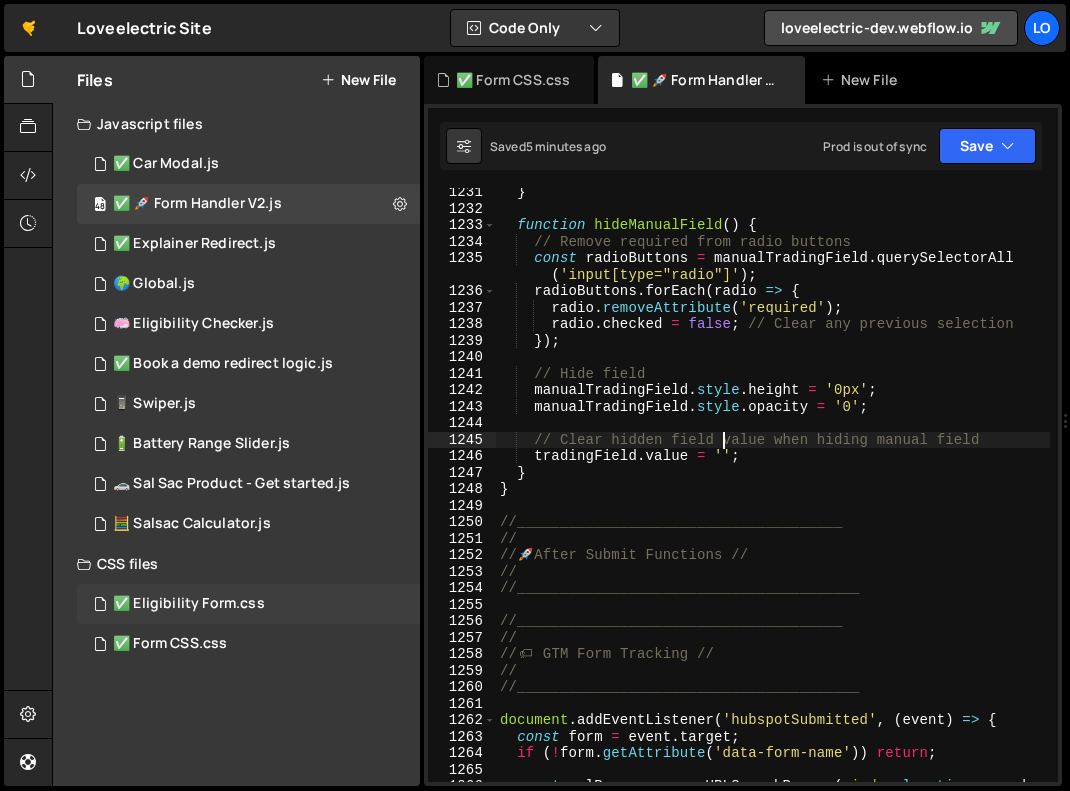 click on "✅ Eligibility Form.css
0" at bounding box center (248, 604) 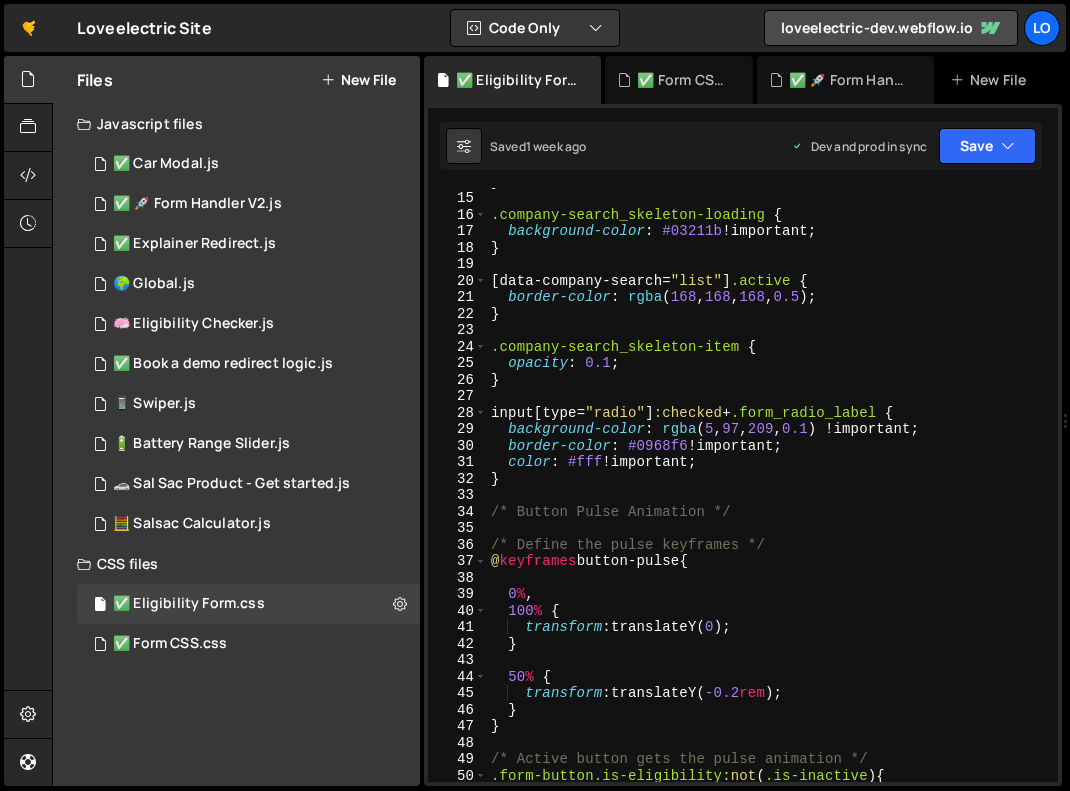 scroll, scrollTop: 157, scrollLeft: 0, axis: vertical 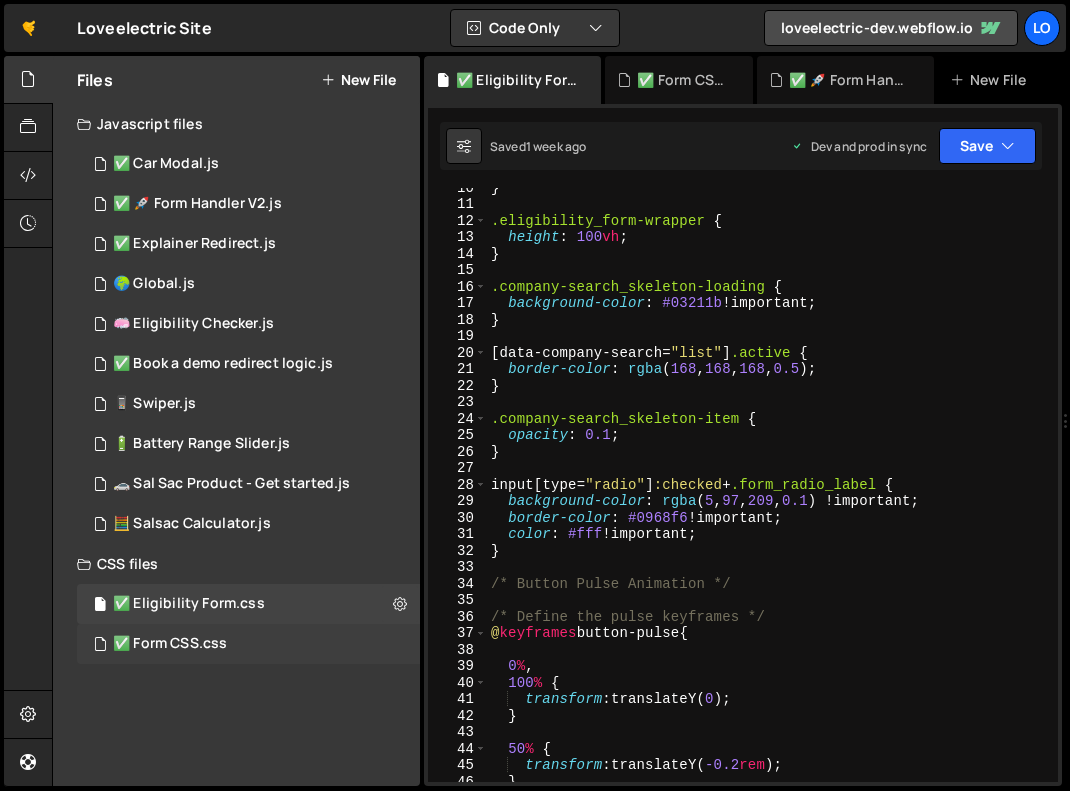 click on "✅ Form CSS.css
0" at bounding box center (248, 644) 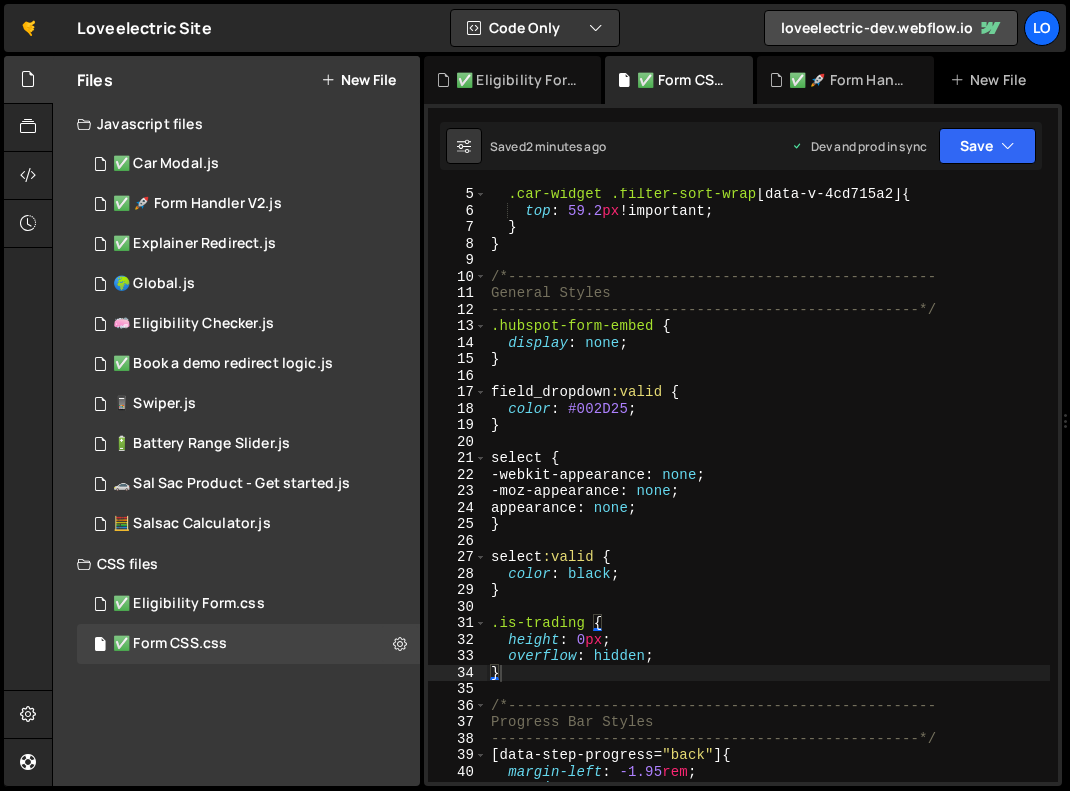scroll, scrollTop: 68, scrollLeft: 0, axis: vertical 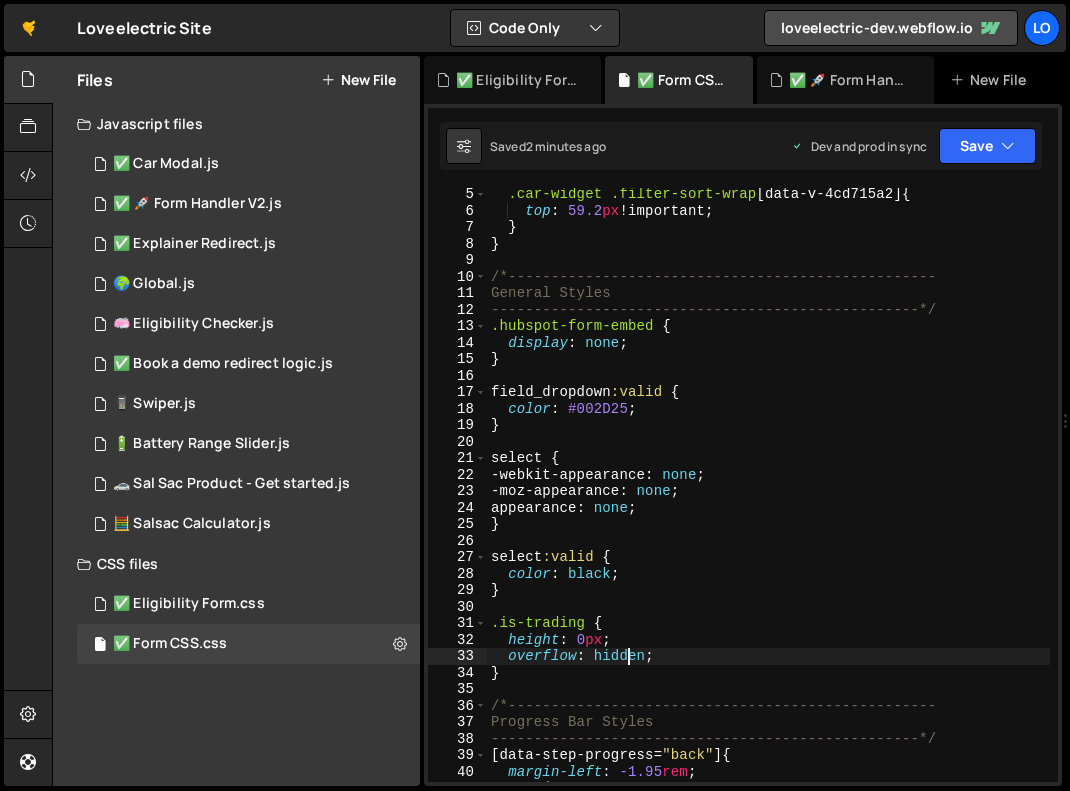 click on ".car-widget   .filter-sort-wrap [ data-v-4cd715a2 ]  {       top :   59.2 px  !important ;    } } /*--------------------------------------------------   General Styles --------------------------------------------------*/ .hubspot-form-embed   {    display :   none ; } field_dropdown :valid   {    color :   #002D25 ; } select   {   -webkit-appearance :   none ;   -moz-appearance :   none ;   appearance :   none ; } select :valid   {    color :   black ; } .is-trading   {    height :   0 px ;    overflow :   hidden ; } /*--------------------------------------------------   Progress Bar Styles --------------------------------------------------*/ [ data-step-progress = " back " ]  {    margin-left :   -1.95 rem ;    opacity :   0 ;" at bounding box center (768, 499) 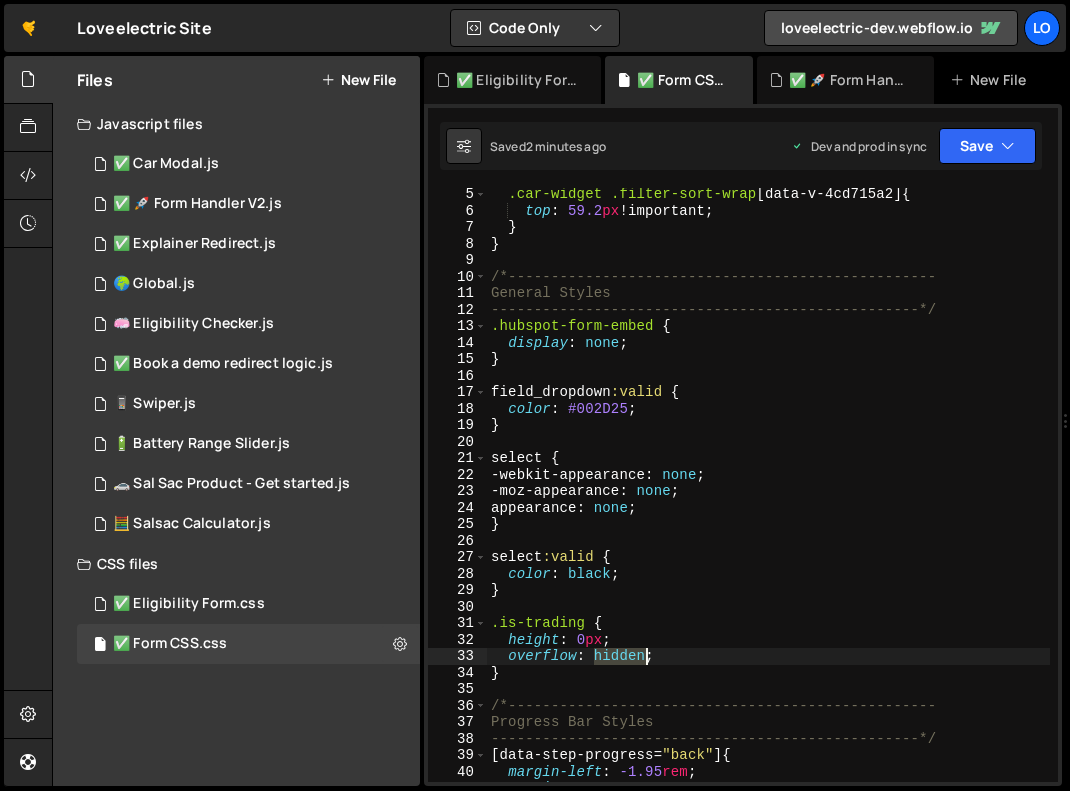 click on ".car-widget   .filter-sort-wrap [ data-v-4cd715a2 ]  {       top :   59.2 px  !important ;    } } /*--------------------------------------------------   General Styles --------------------------------------------------*/ .hubspot-form-embed   {    display :   none ; } field_dropdown :valid   {    color :   #002D25 ; } select   {   -webkit-appearance :   none ;   -moz-appearance :   none ;   appearance :   none ; } select :valid   {    color :   black ; } .is-trading   {    height :   0 px ;    overflow :   hidden ; } /*--------------------------------------------------   Progress Bar Styles --------------------------------------------------*/ [ data-step-progress = " back " ]  {    margin-left :   -1.95 rem ;    opacity :   0 ;" at bounding box center (768, 499) 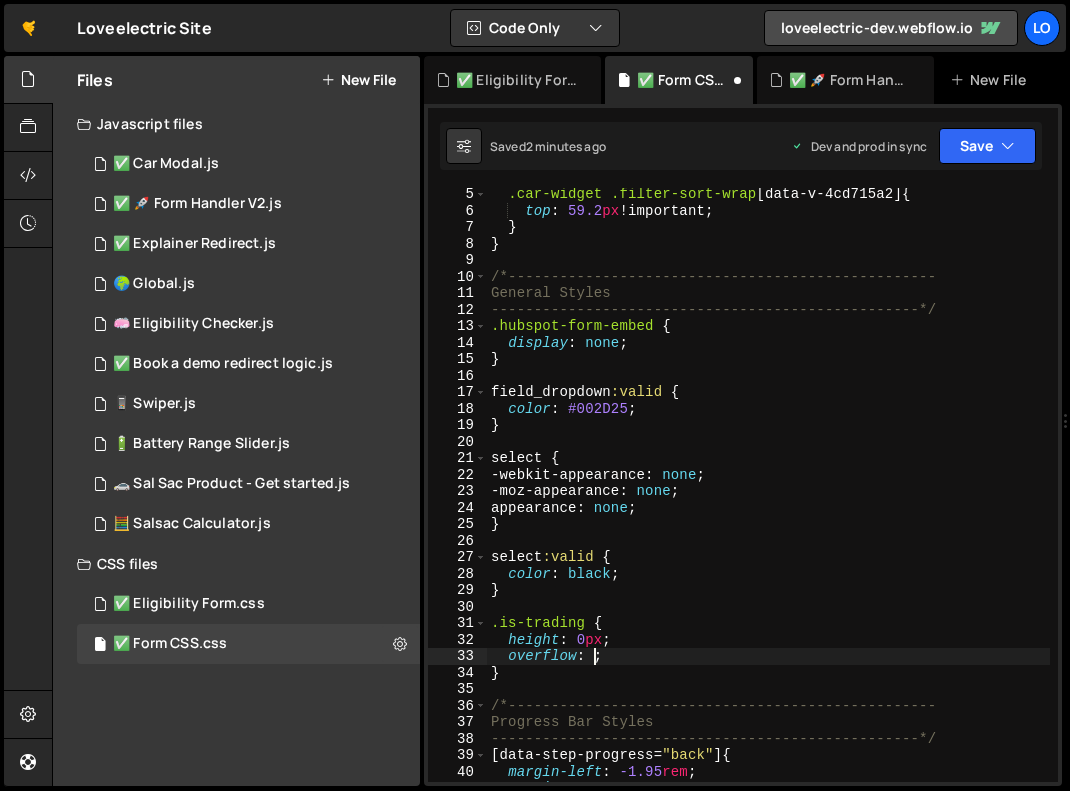 click on ".car-widget   .filter-sort-wrap [ data-v-4cd715a2 ]  {       top :   59.2 px  !important ;    } } /*--------------------------------------------------   General Styles --------------------------------------------------*/ .hubspot-form-embed   {    display :   none ; } field_dropdown :valid   {    color :   #002D25 ; } select   {   -webkit-appearance :   none ;   -moz-appearance :   none ;   appearance :   none ; } select :valid   {    color :   black ; } .is-trading   {    height :   0 px ;    overflow :   ; } /*--------------------------------------------------   Progress Bar Styles --------------------------------------------------*/ [ data-step-progress = " back " ]  {    margin-left :   -1.95 rem ;    opacity :   0 ;" at bounding box center [768, 499] 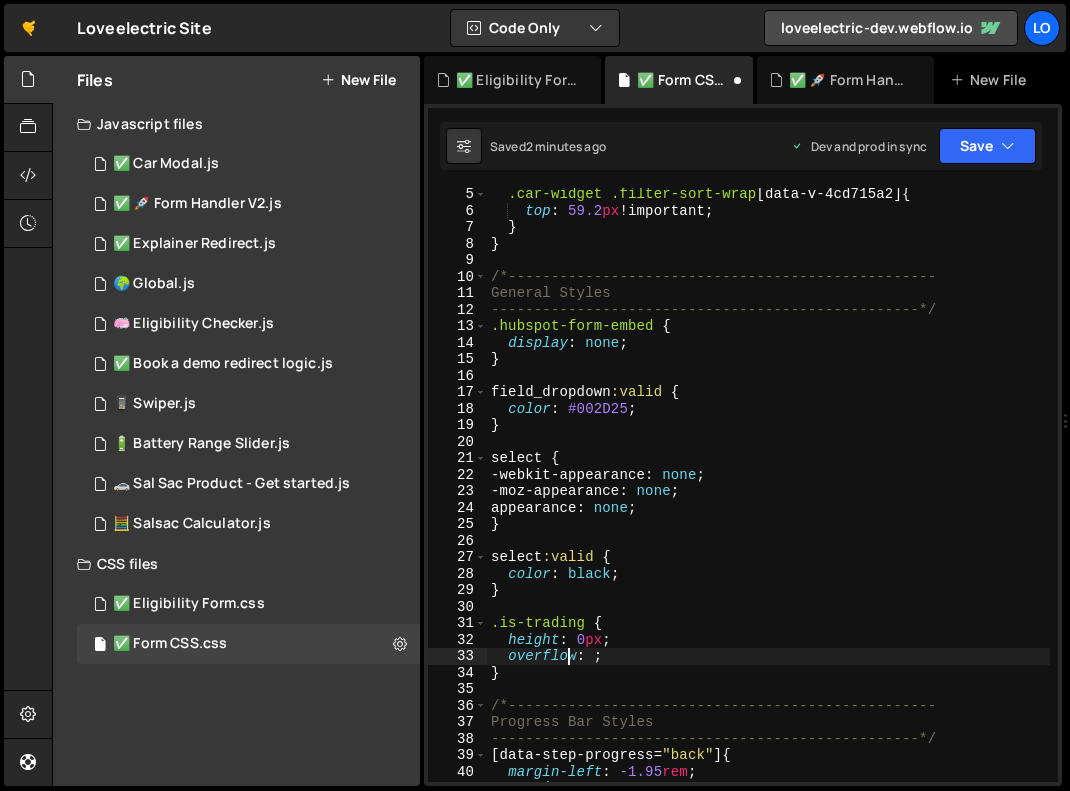 click on ".car-widget   .filter-sort-wrap [ data-v-4cd715a2 ]  {       top :   59.2 px  !important ;    } } /*--------------------------------------------------   General Styles --------------------------------------------------*/ .hubspot-form-embed   {    display :   none ; } field_dropdown :valid   {    color :   #002D25 ; } select   {   -webkit-appearance :   none ;   -moz-appearance :   none ;   appearance :   none ; } select :valid   {    color :   black ; } .is-trading   {    height :   0 px ;    overflow :   ; } /*--------------------------------------------------   Progress Bar Styles --------------------------------------------------*/ [ data-step-progress = " back " ]  {    margin-left :   -1.95 rem ;    opacity :   0 ;" at bounding box center [768, 499] 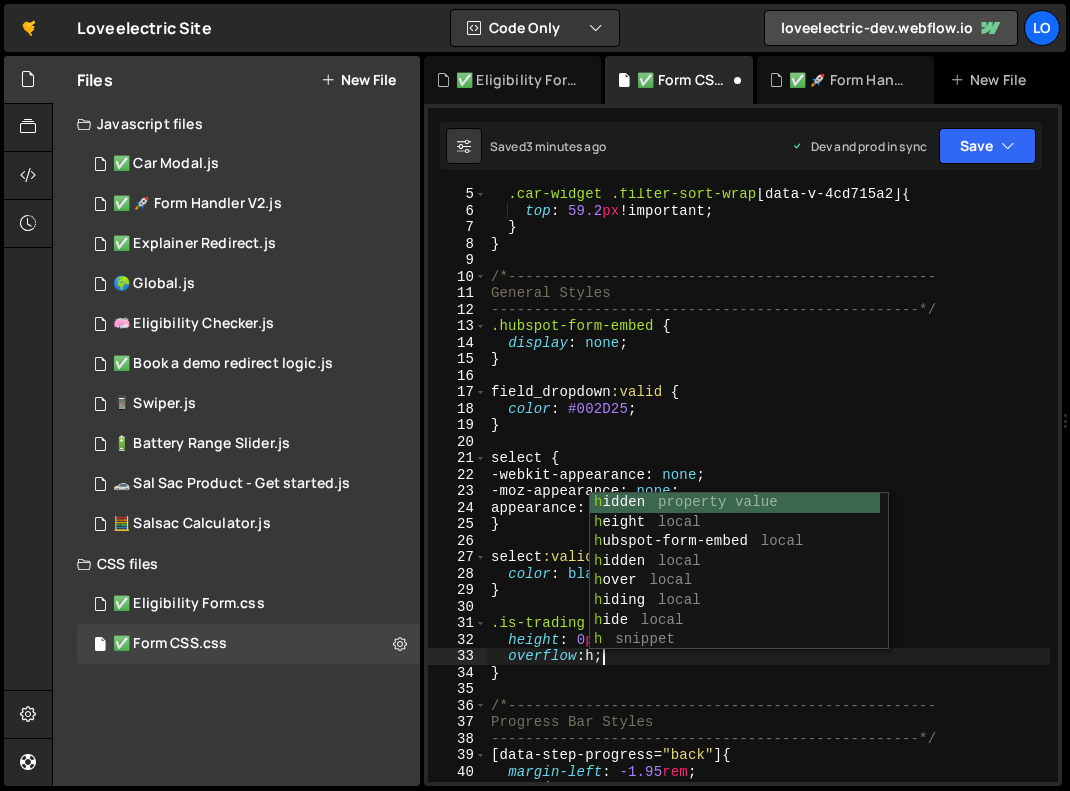 scroll, scrollTop: 0, scrollLeft: 7, axis: horizontal 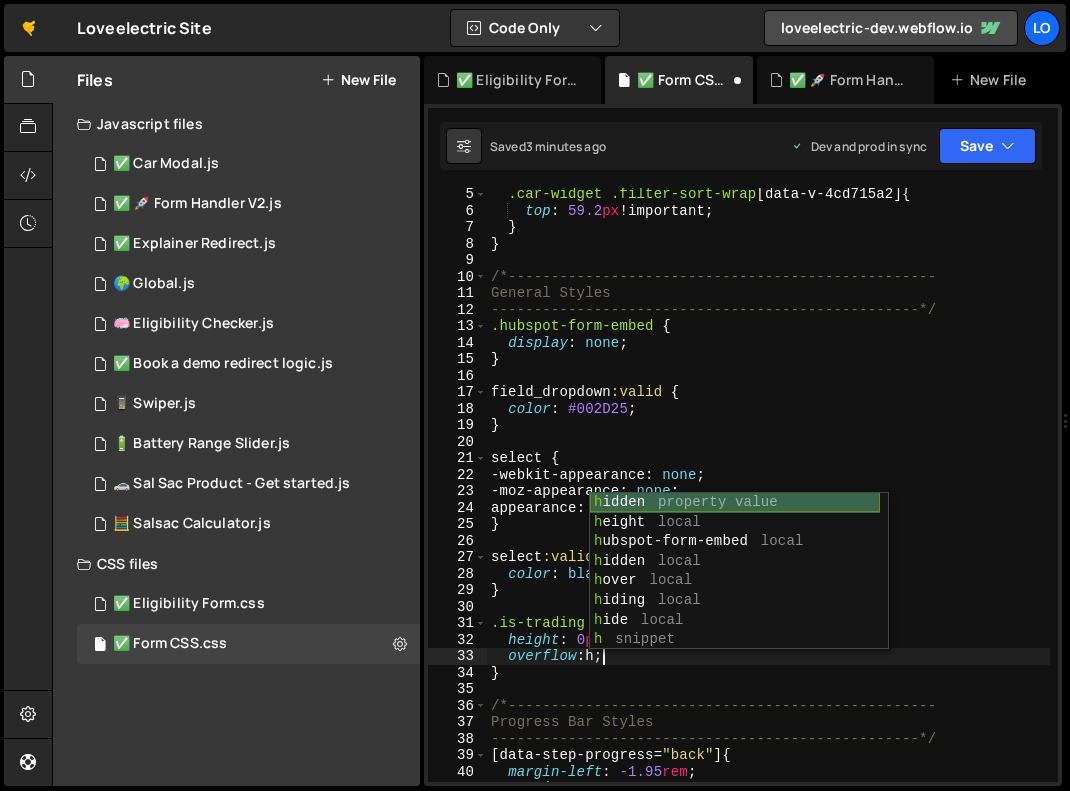 click on "h idden property value h eight local h ubspot-form-embed local h idden local h over local h iding local h ide local h snippet h :a snippet" at bounding box center (735, 591) 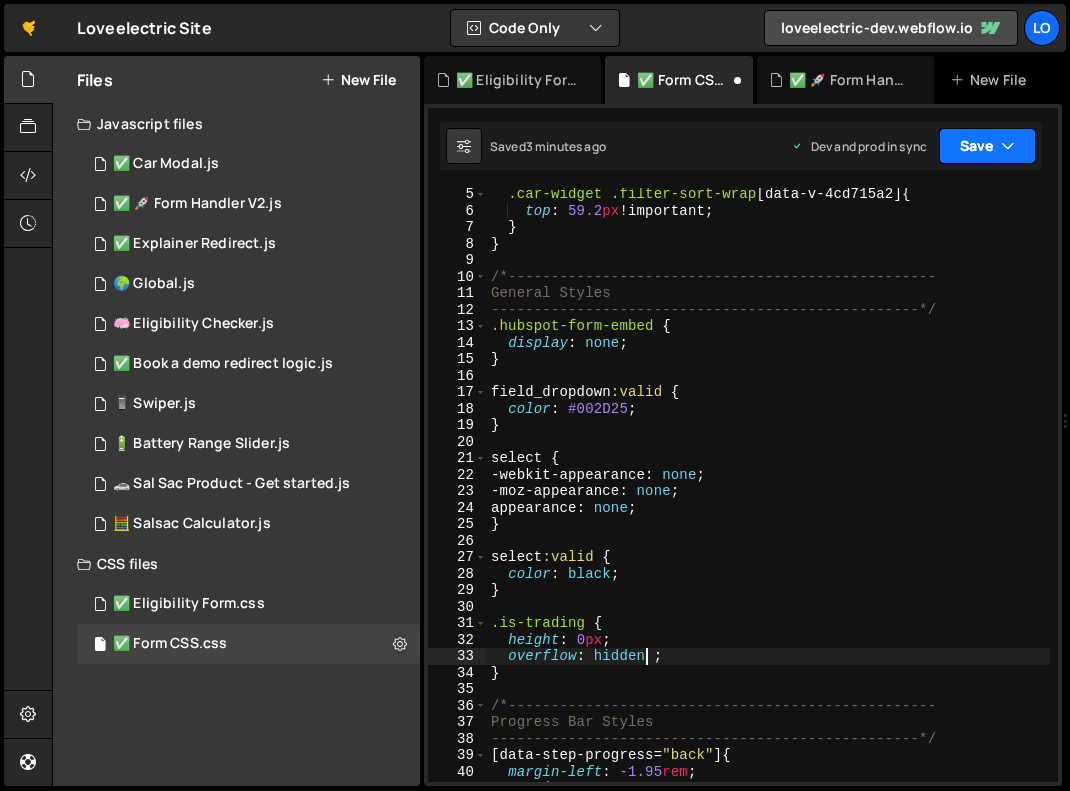 type on "overflow: hidden ;" 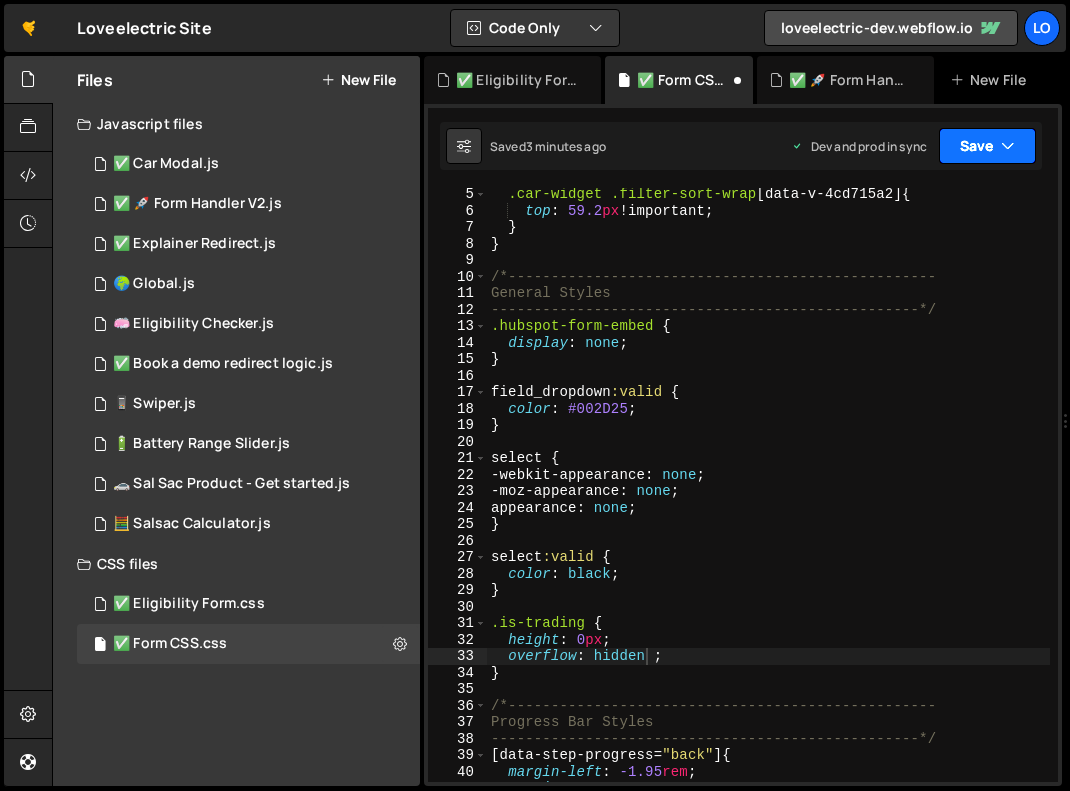 click on "Save" at bounding box center [987, 146] 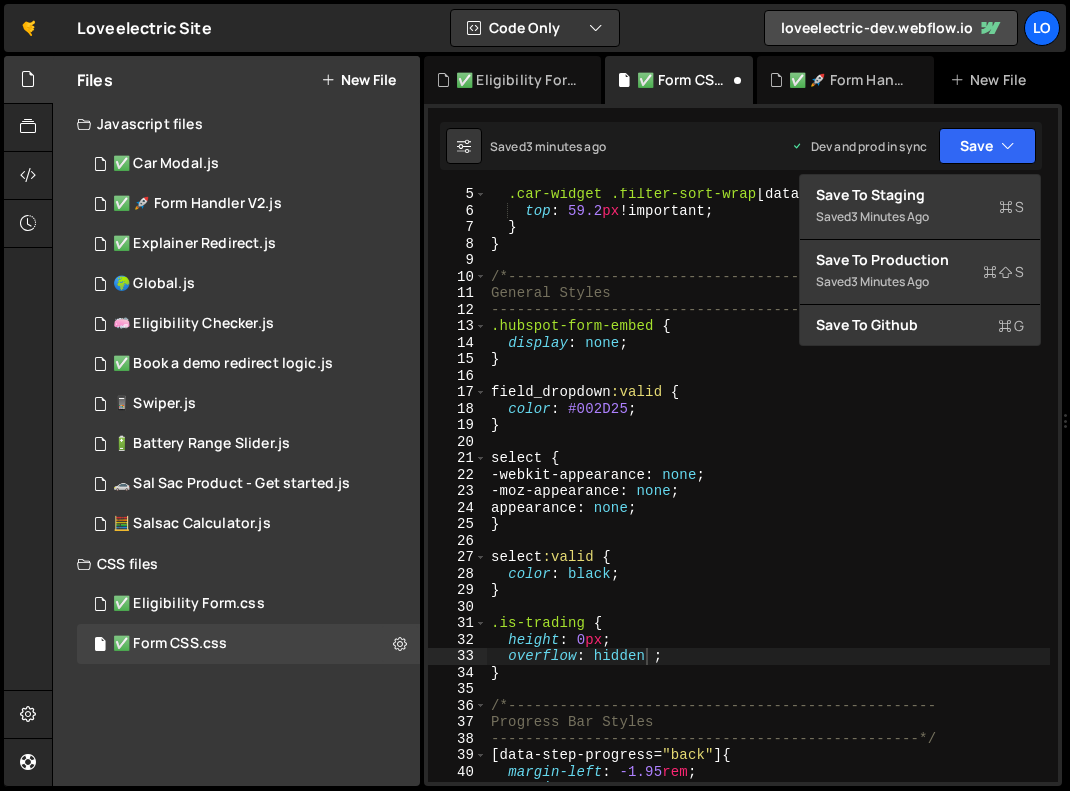 click on "}    function   hideManualField ( )   {       // Remove required from radio buttons       const   radioButtons   =   manualTradingField . querySelectorAll        ( 'input[type="radio"]' ) ;       radioButtons . forEach ( radio   =>   {          radio . removeAttribute ( 'required' ) ;          radio . checked   =   false ;   // Clear any previous selection       }) ;       // Hide field       manualTradingField . style . height   =   '0px' ;       manualTradingField . style . opacity   =   '0' ;       // Clear hidden field value when hiding manual field       tradingField . value   =   '' ;    } }" at bounding box center [743, 445] 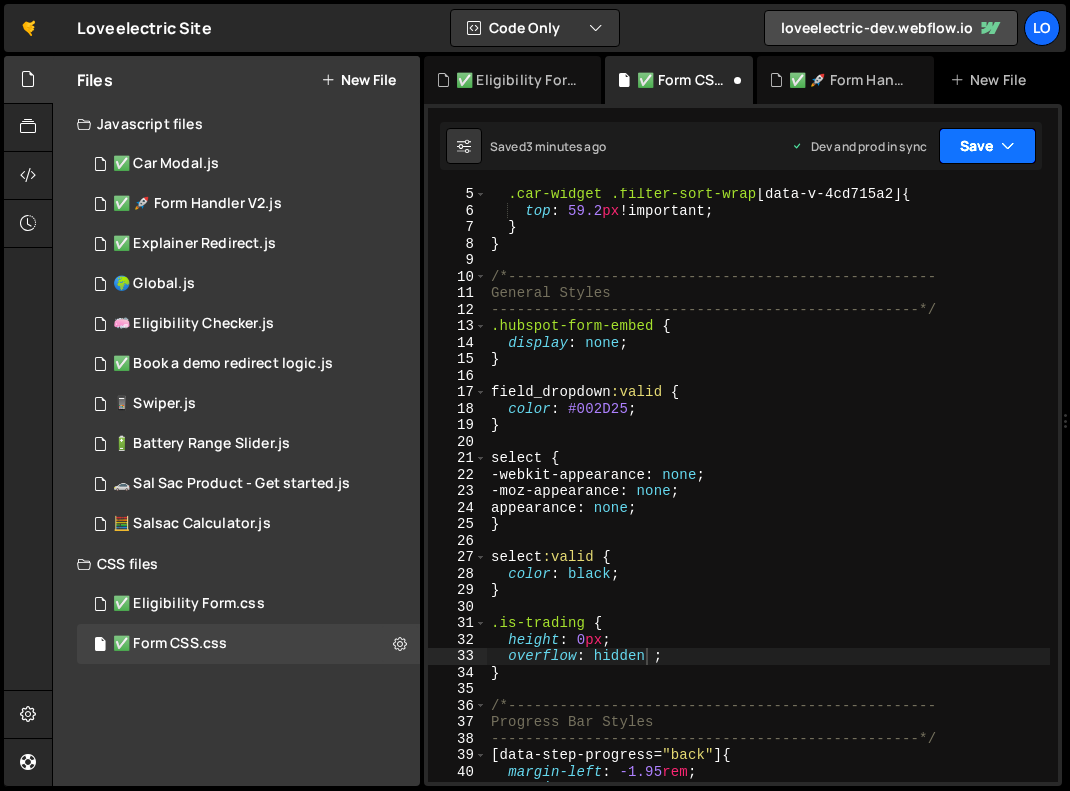 click on "Save" at bounding box center (987, 146) 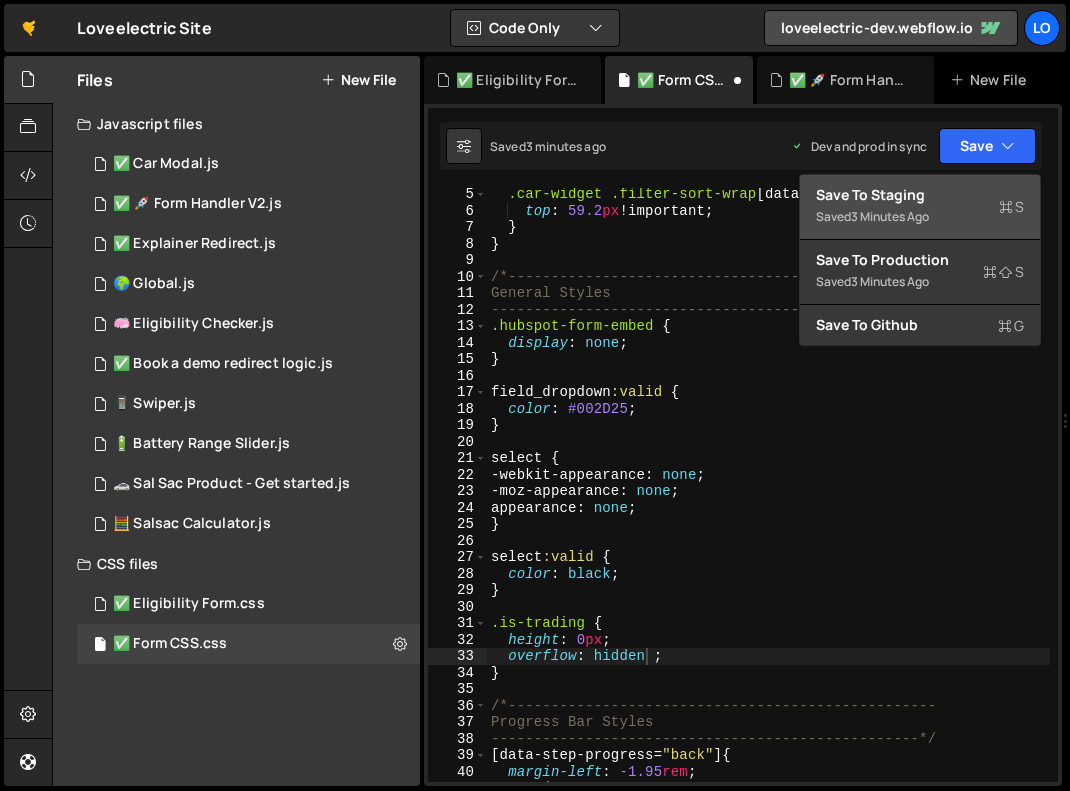 click on "Save to Staging
S
Saved  3 minutes ago" at bounding box center (920, 207) 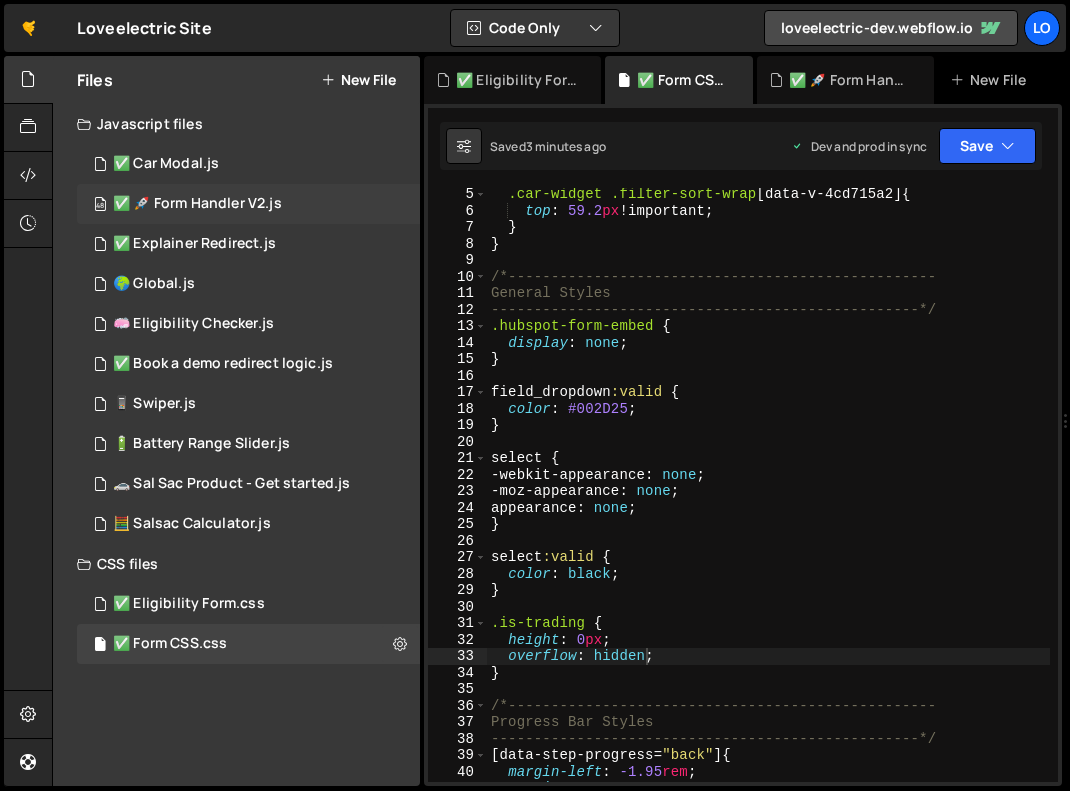 click on "48
✅ 🚀 Form Handler V2.js
0" at bounding box center [248, 204] 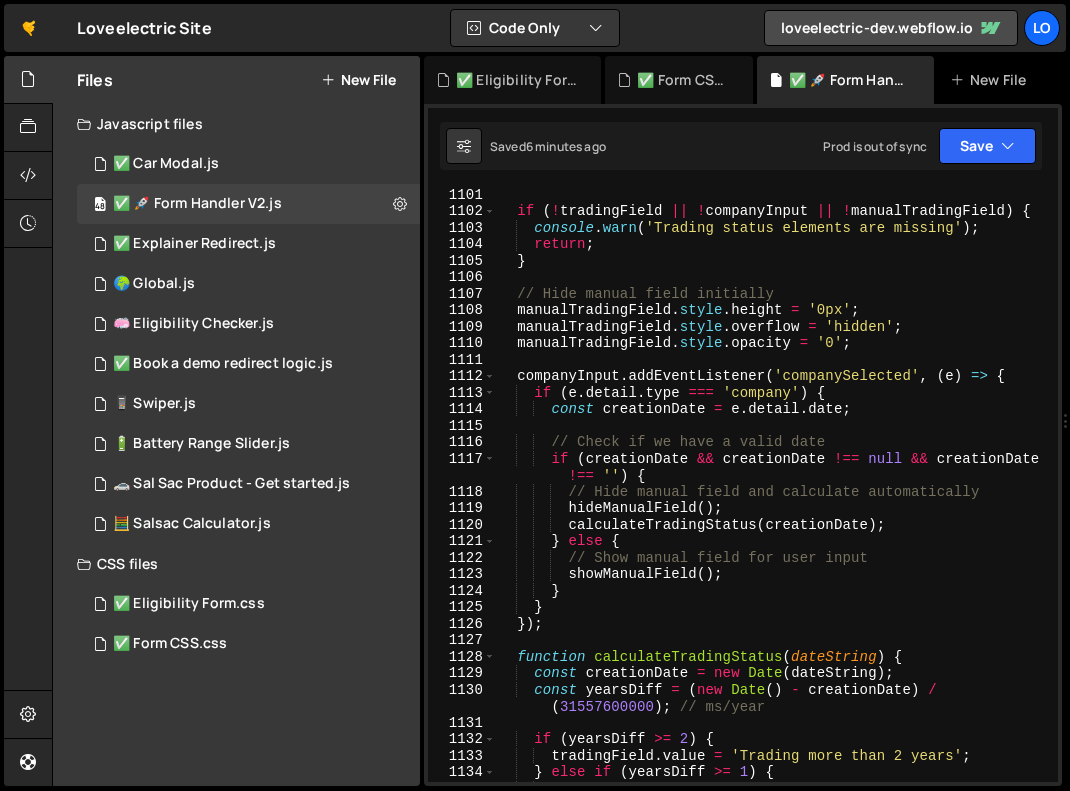 scroll, scrollTop: 19895, scrollLeft: 0, axis: vertical 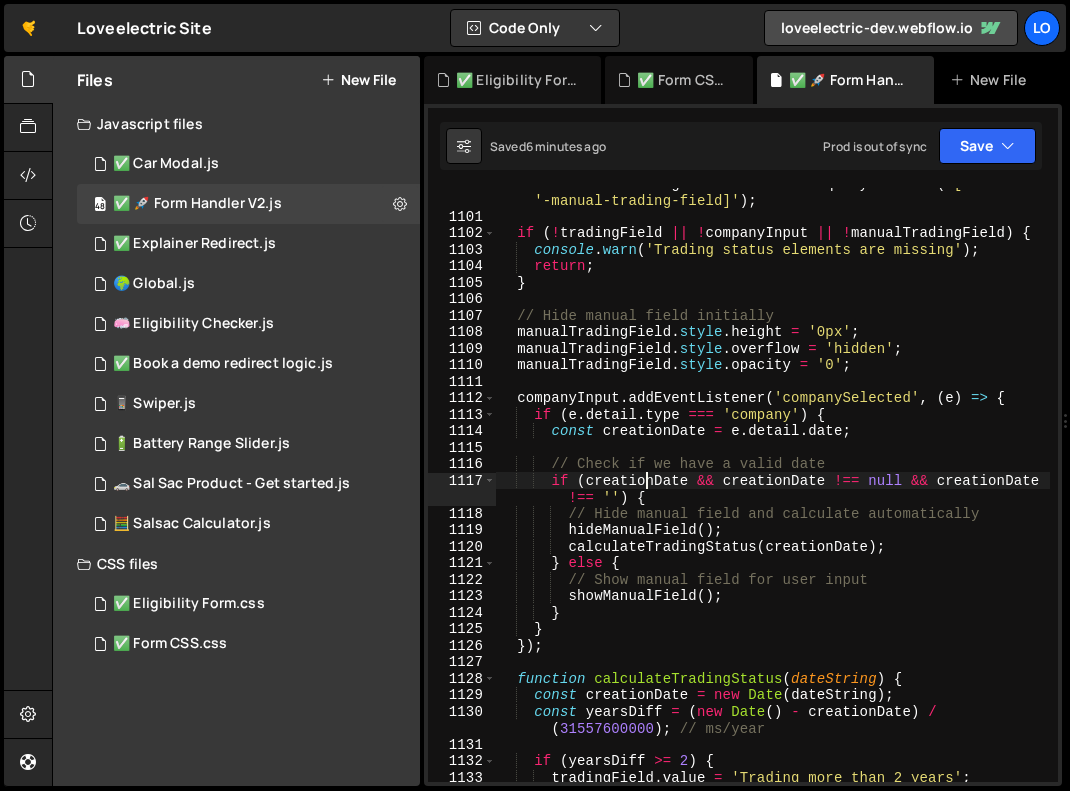 click on "const   manualTradingField   =   document . querySelector ( '[data      -manual-trading-field]' ) ;    if   ( ! tradingField   ||   ! companyInput   ||   ! manualTradingField )   {       console . warn ( 'Trading status elements are missing' ) ;       return ;    }    // Hide manual field initially    manualTradingField . style . height   =   '0px' ;    manualTradingField . style . overflow   =   'hidden' ;    manualTradingField . style . opacity   =   '0' ;    companyInput . addEventListener ( 'companySelected' ,   ( e )   =>   {       if   ( e . detail . type   ===   'company' )   {          const   creationDate   =   e . detail . date ;          // Check if we have a valid date          if   ( creationDate            !==   '' )   {             // Hide manual field and calculate automatically             hideManualField ( ) ;             calculateTradingStatus ( creationDate ) ;          }   else   {                         showManualField" at bounding box center (773, 497) 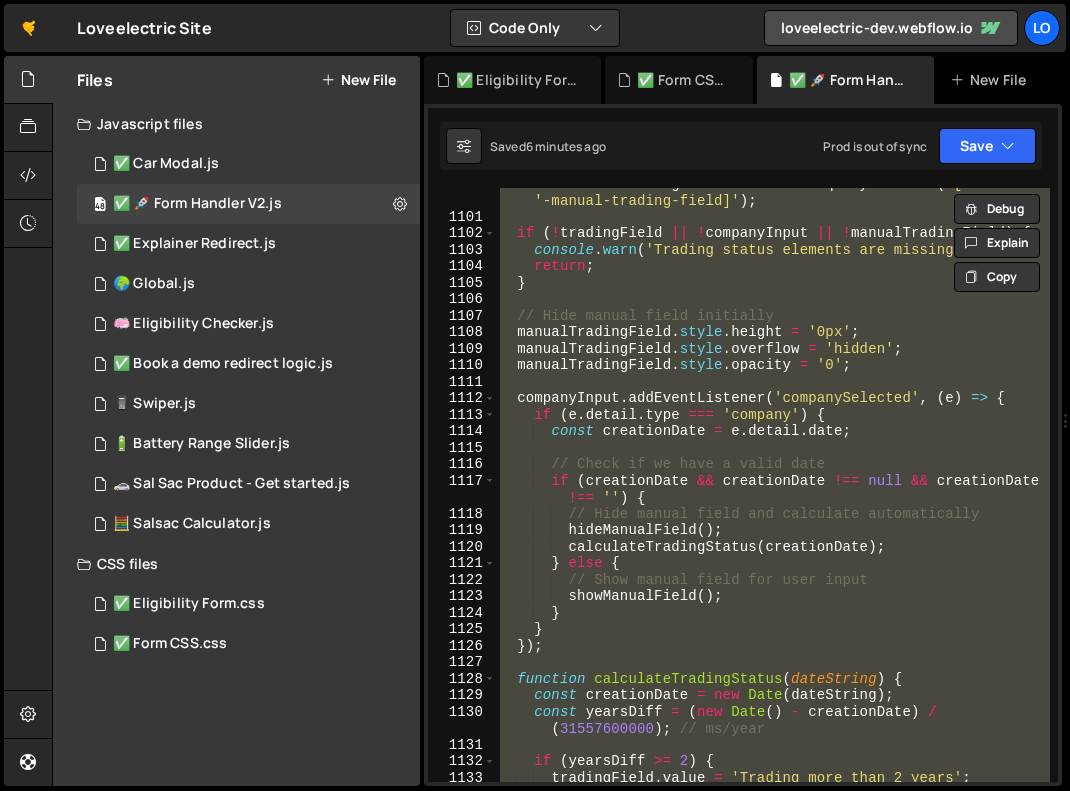 paste 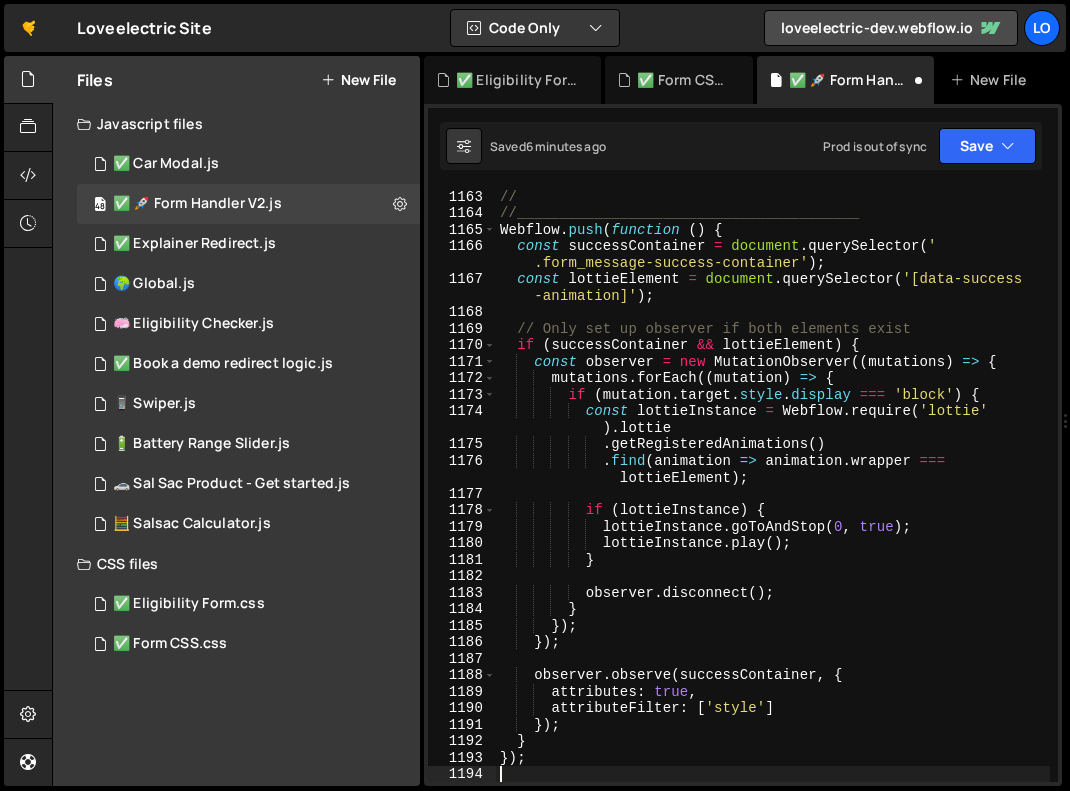 scroll, scrollTop: 21037, scrollLeft: 0, axis: vertical 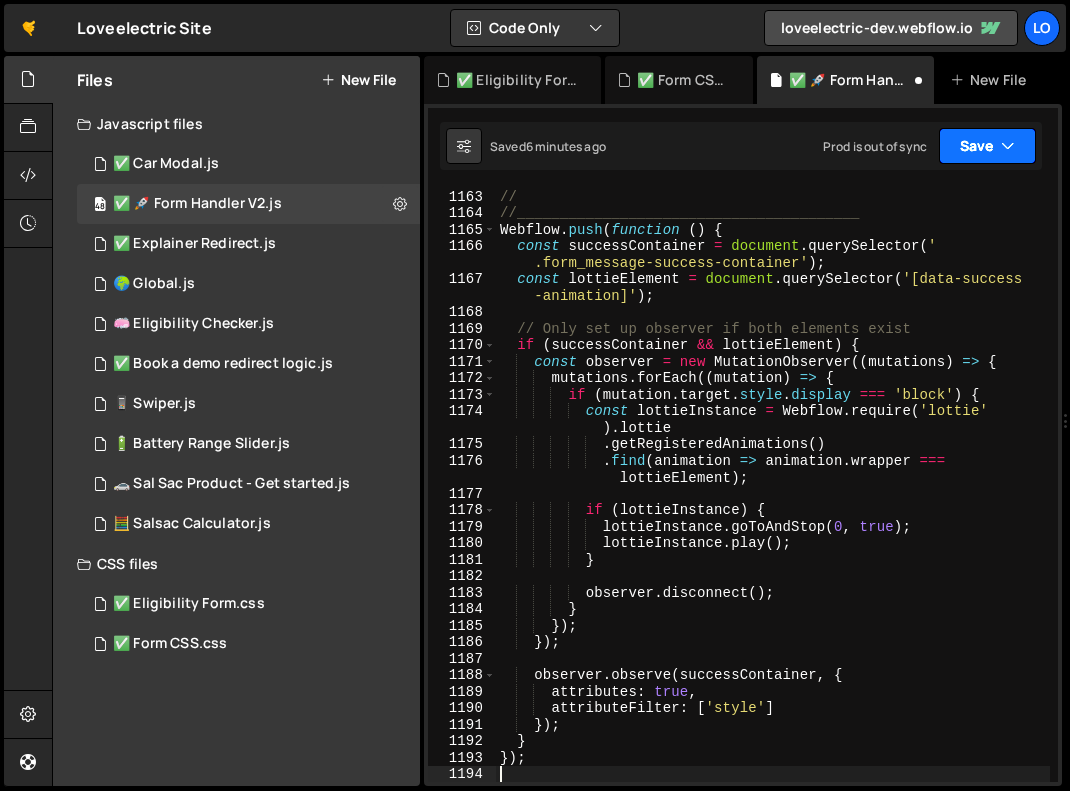 click at bounding box center (1008, 146) 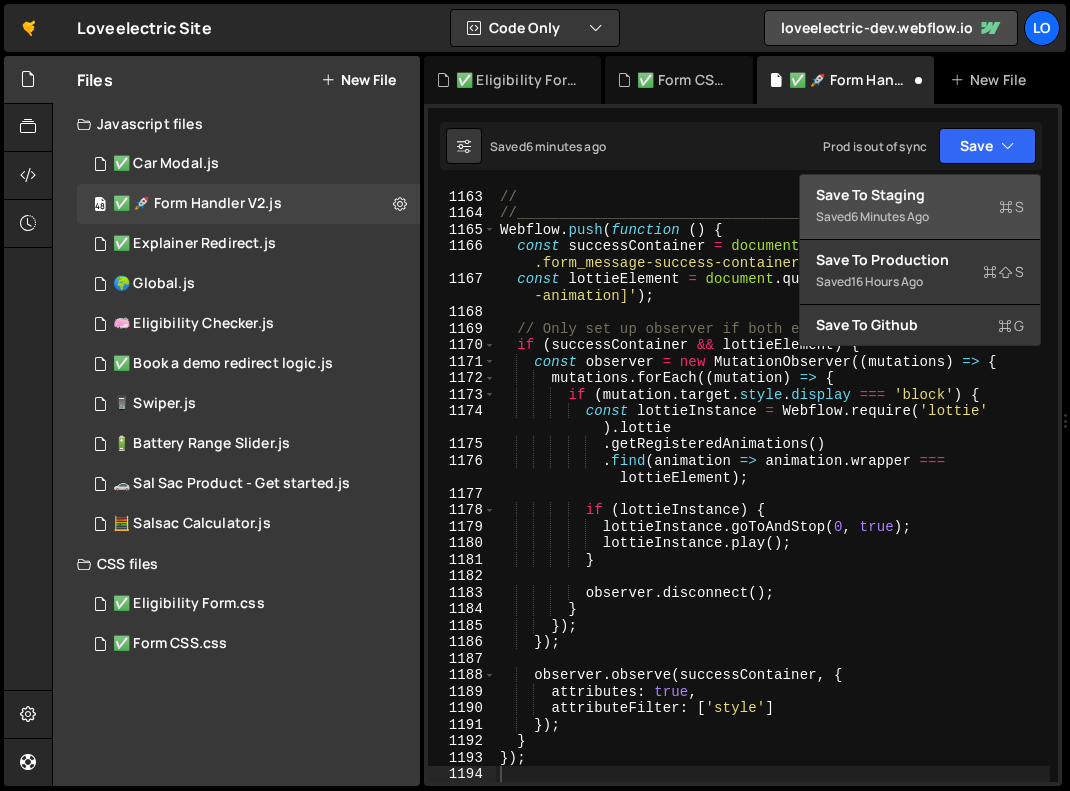 click on "Save to Staging
S" at bounding box center [920, 195] 